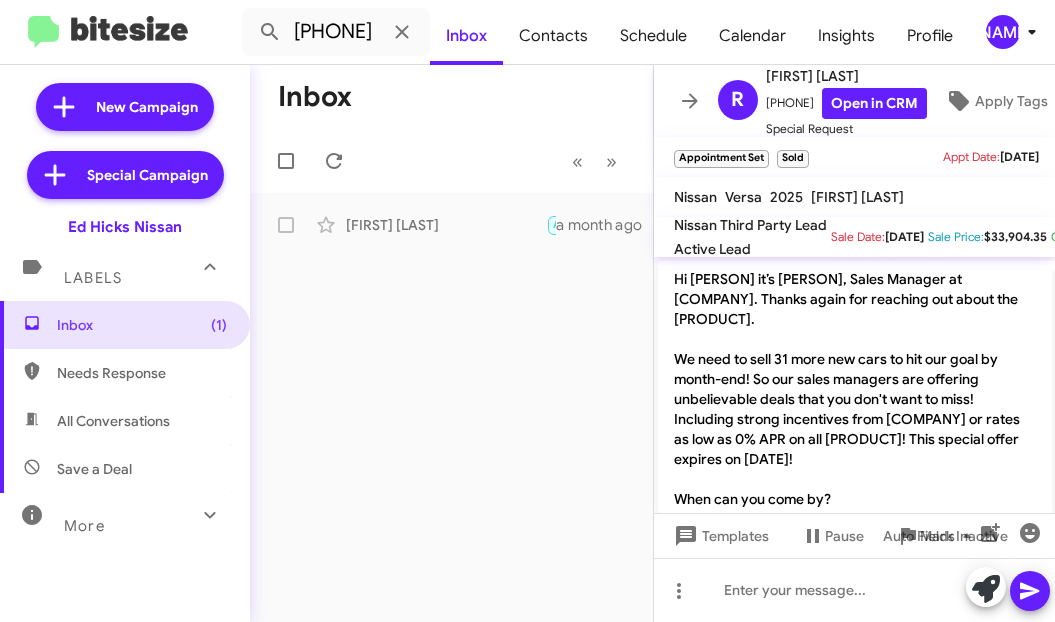scroll, scrollTop: 0, scrollLeft: 0, axis: both 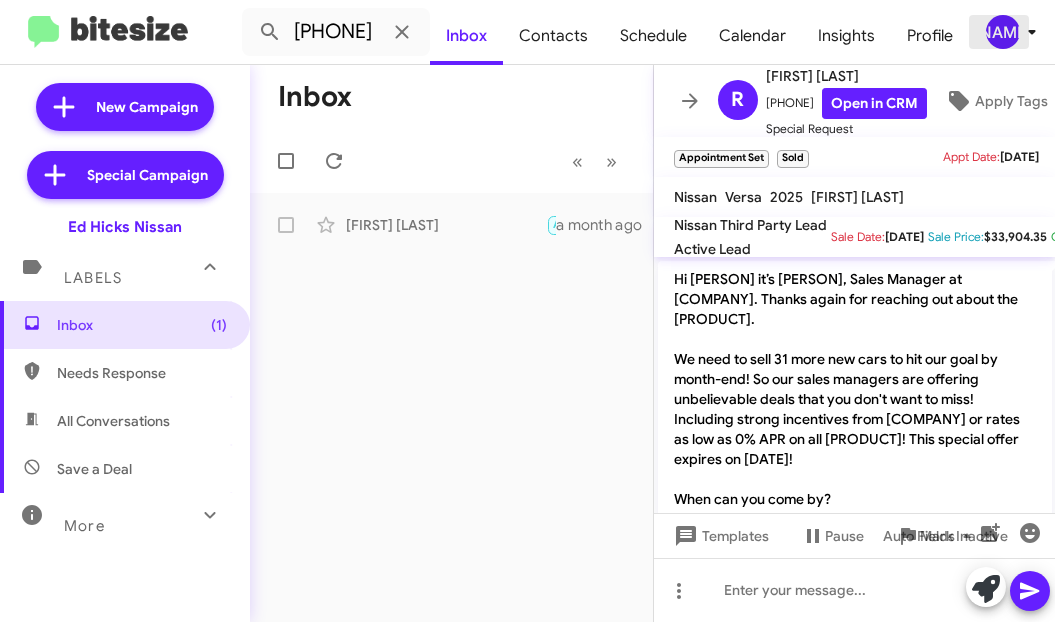 click at bounding box center (1031, 32) 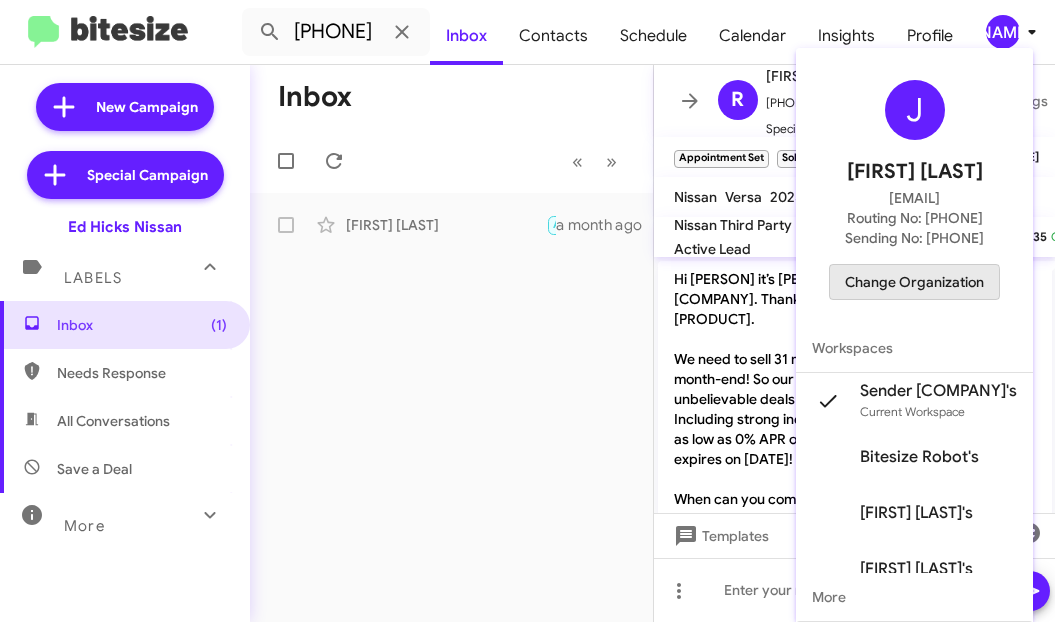click on "Change Organization" at bounding box center [914, 282] 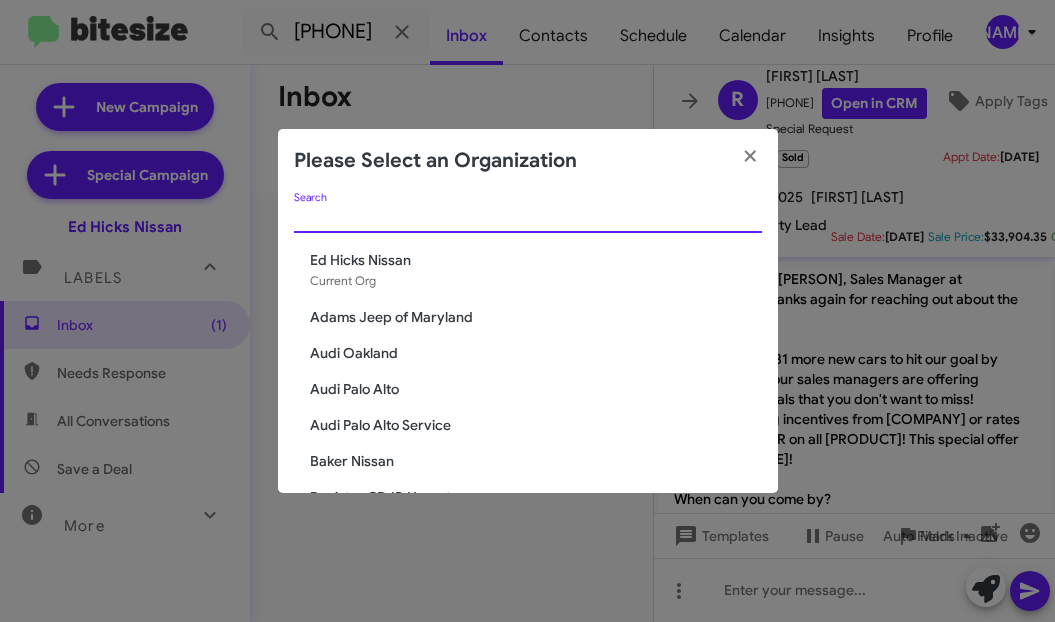 click on "Search" at bounding box center [528, 218] 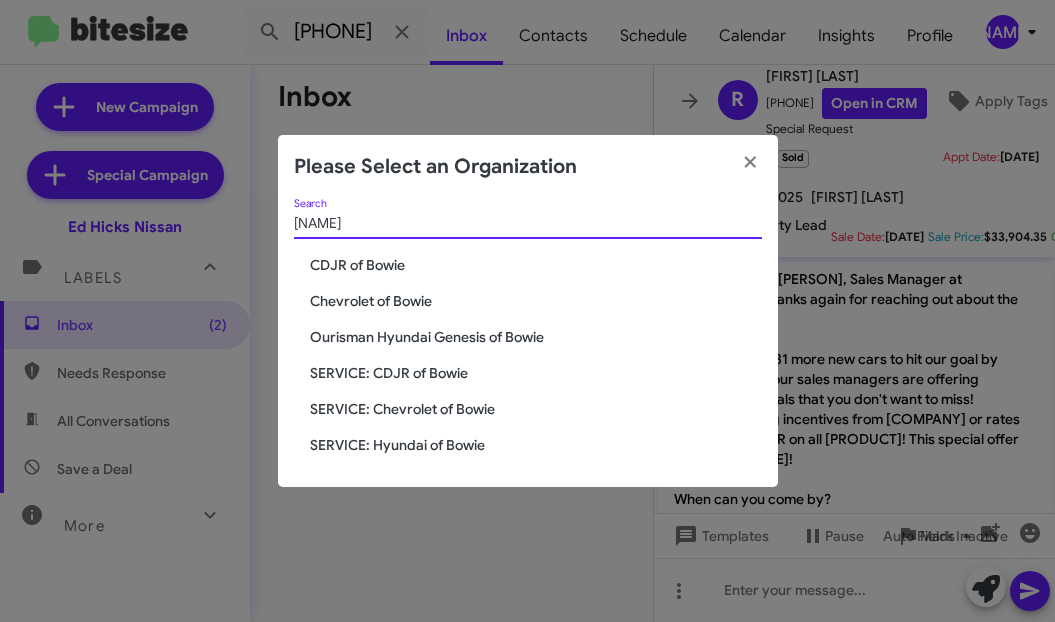 type on "[NAME]" 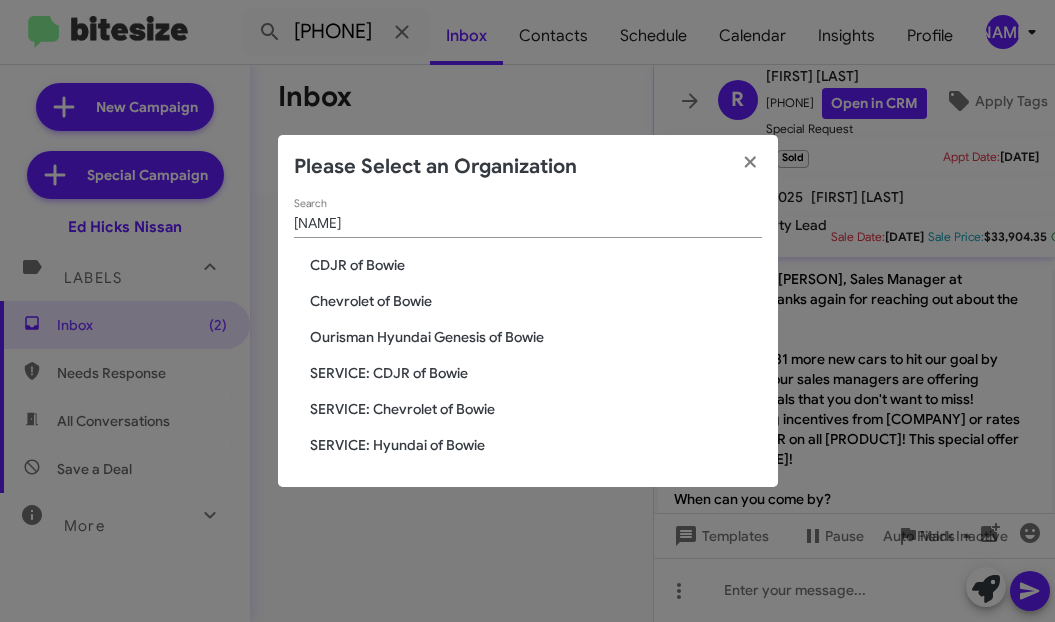 click on "CDJR of Bowie" at bounding box center (536, 265) 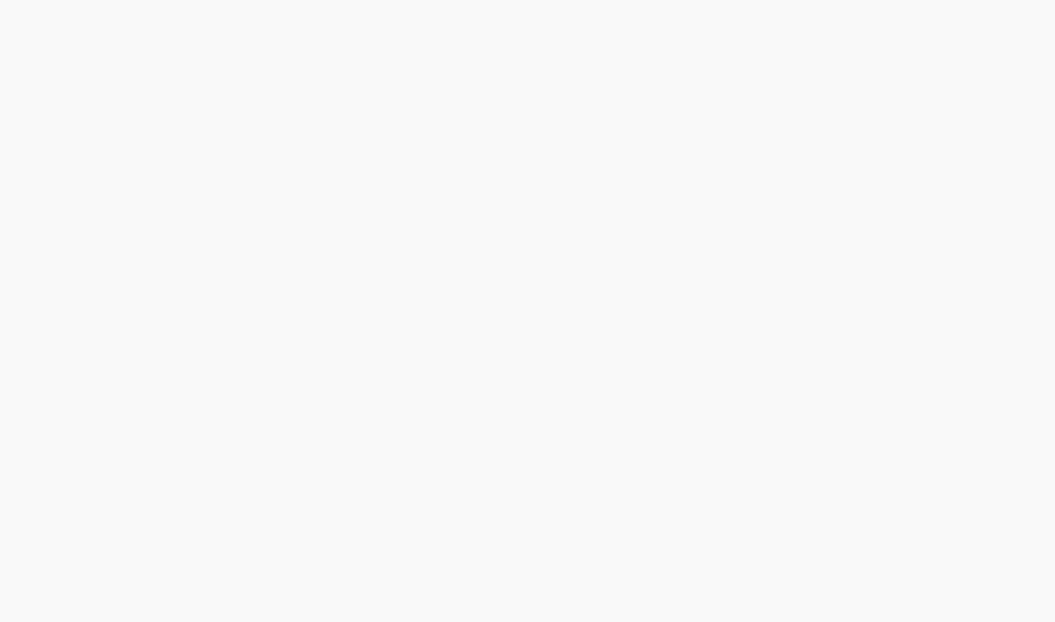 scroll, scrollTop: 0, scrollLeft: 0, axis: both 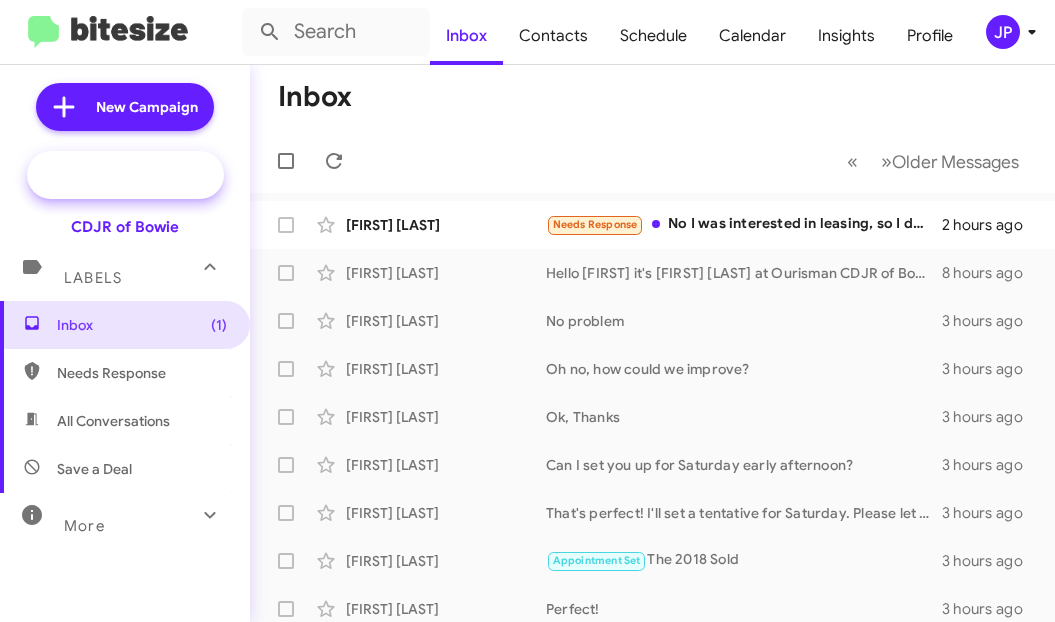 click on "Special Campaign" at bounding box center [147, 175] 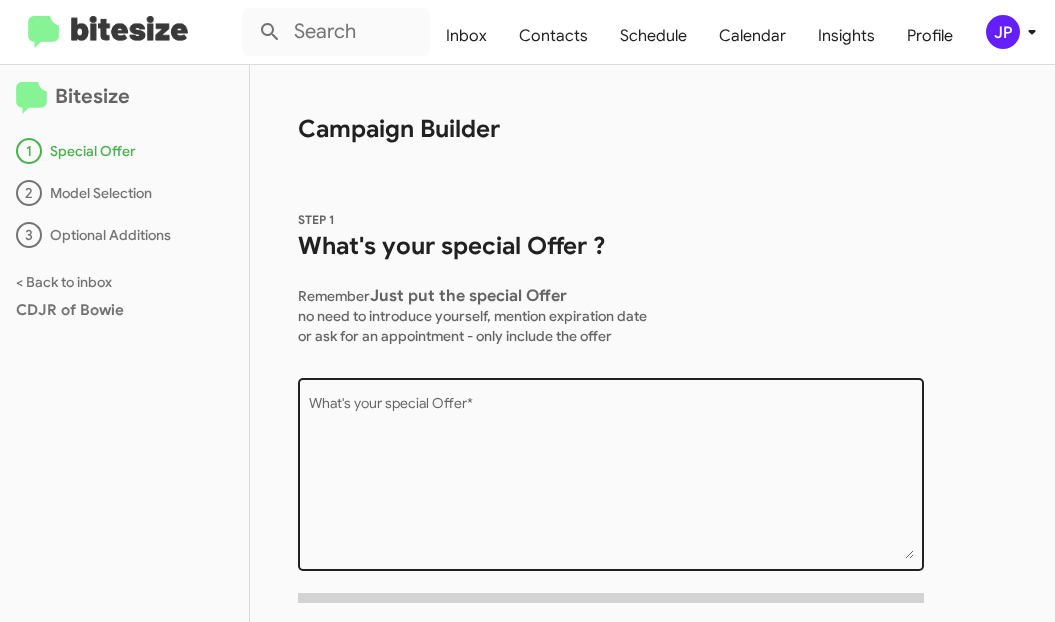 click on "What's your special Offer  *" at bounding box center (611, 478) 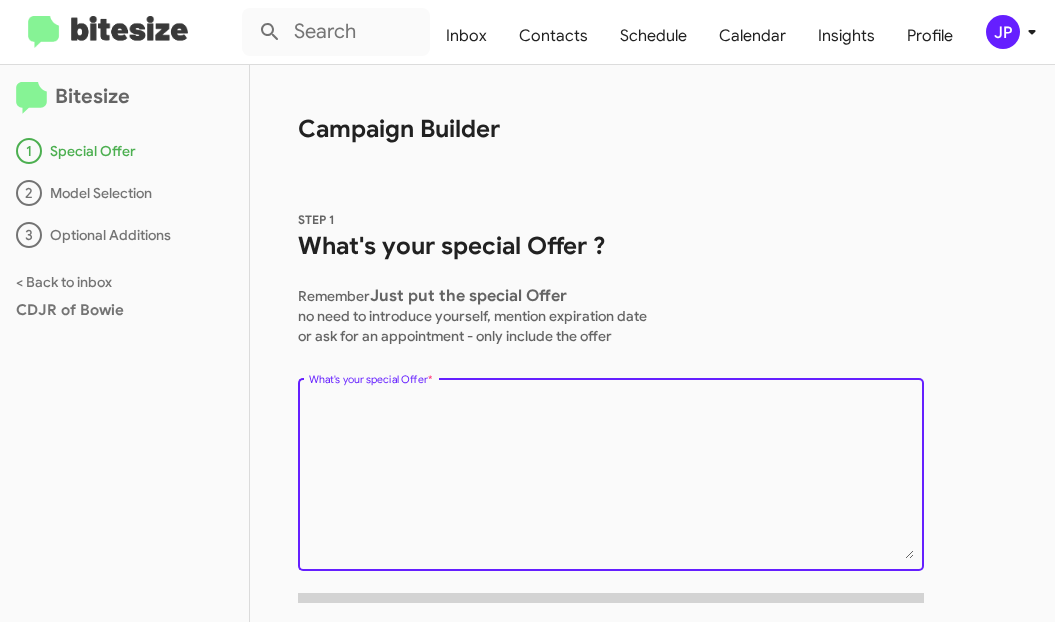 paste on "The specials include; Special financing for 72 months at 4.9% or Employee Pricing For All! Up to $9500 off MSRP!" 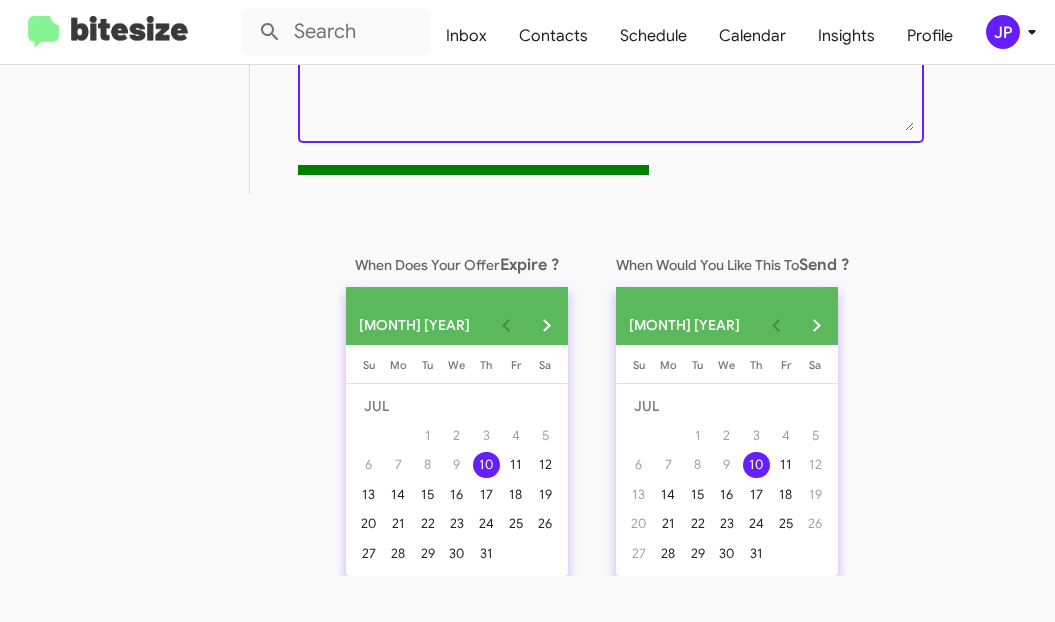 scroll, scrollTop: 430, scrollLeft: 0, axis: vertical 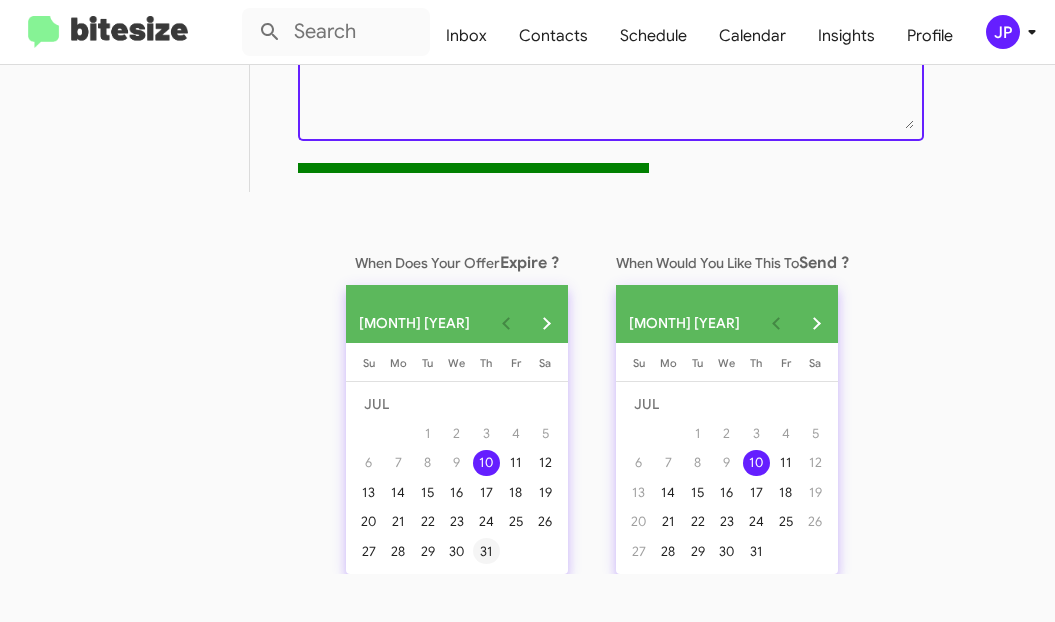 type on "The specials include; Special financing for 72 months at 4.9% or Employee Pricing For All! Up to $9500 off MSRP!" 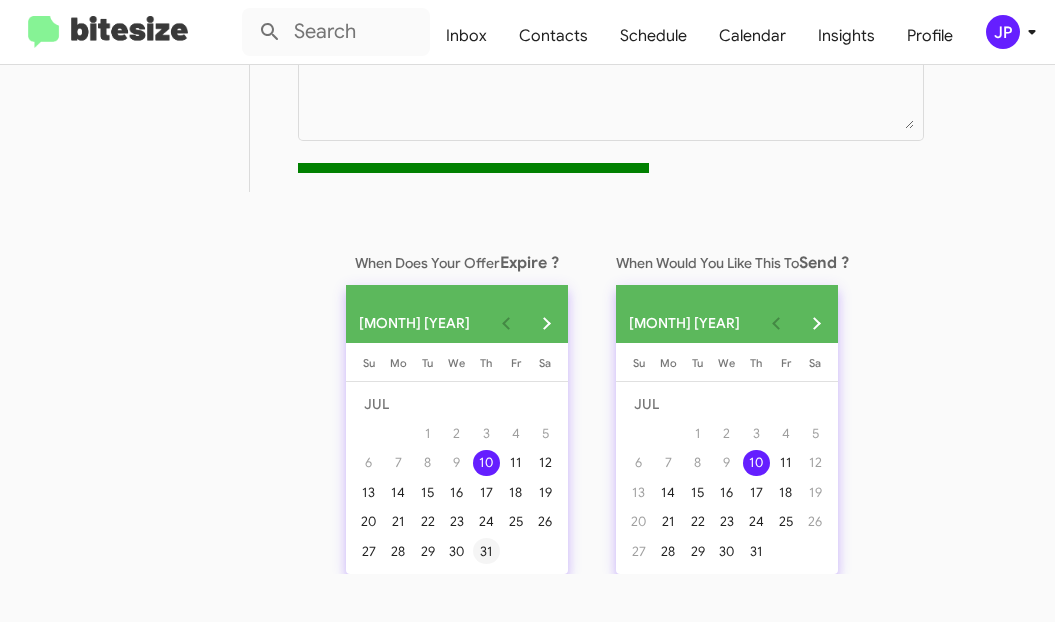 click on "31" at bounding box center [486, 551] 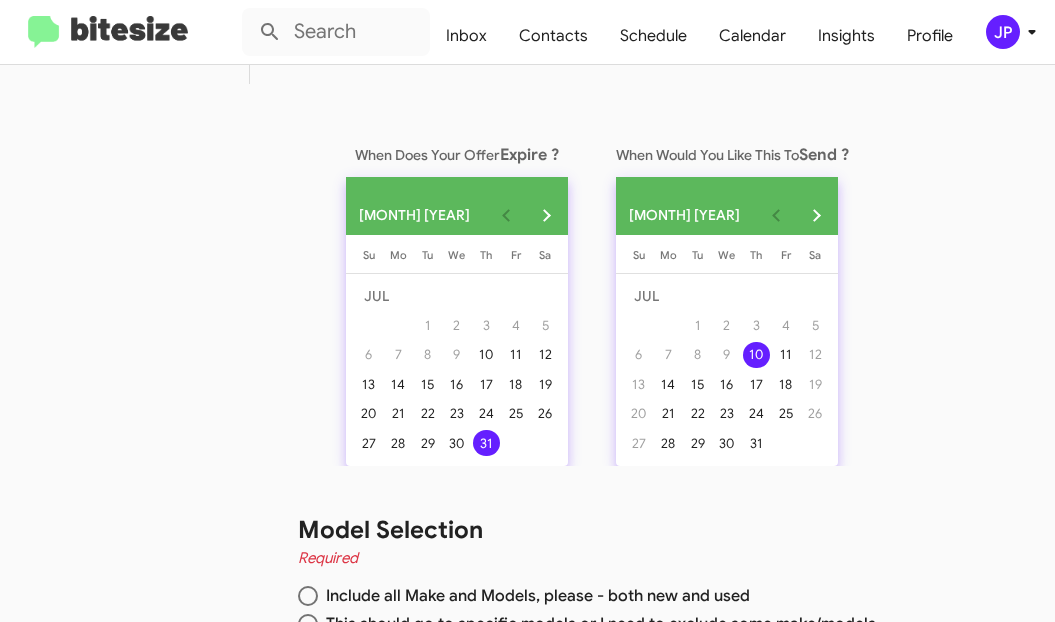 scroll, scrollTop: 595, scrollLeft: 0, axis: vertical 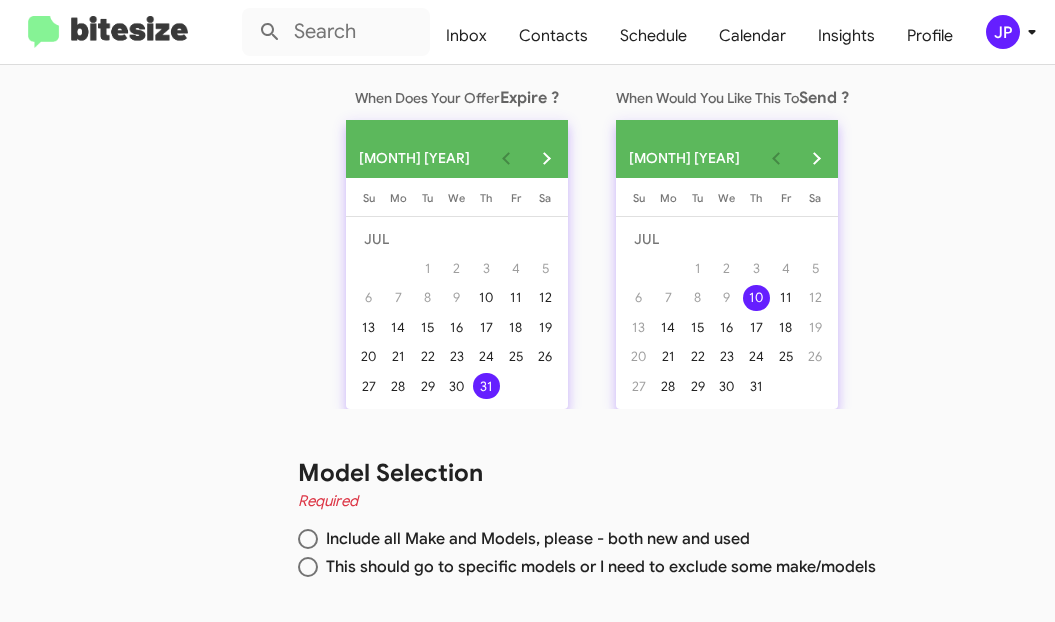 click on "Include all Make and Models, please - both new and used" at bounding box center [534, 539] 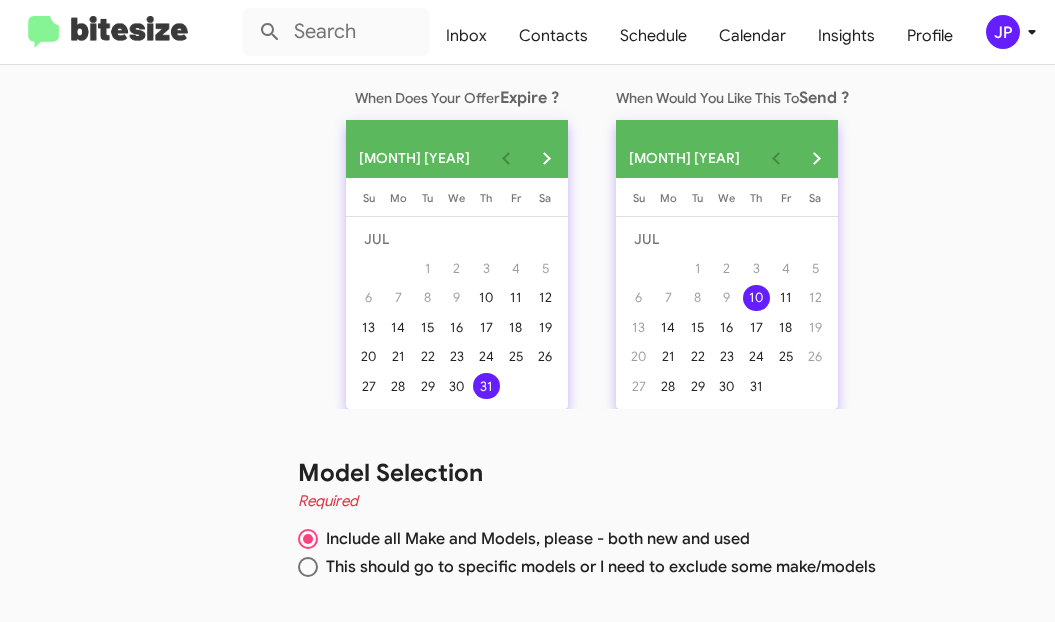 click on "This should go to specific models or I need to exclude some make/models" at bounding box center [597, 567] 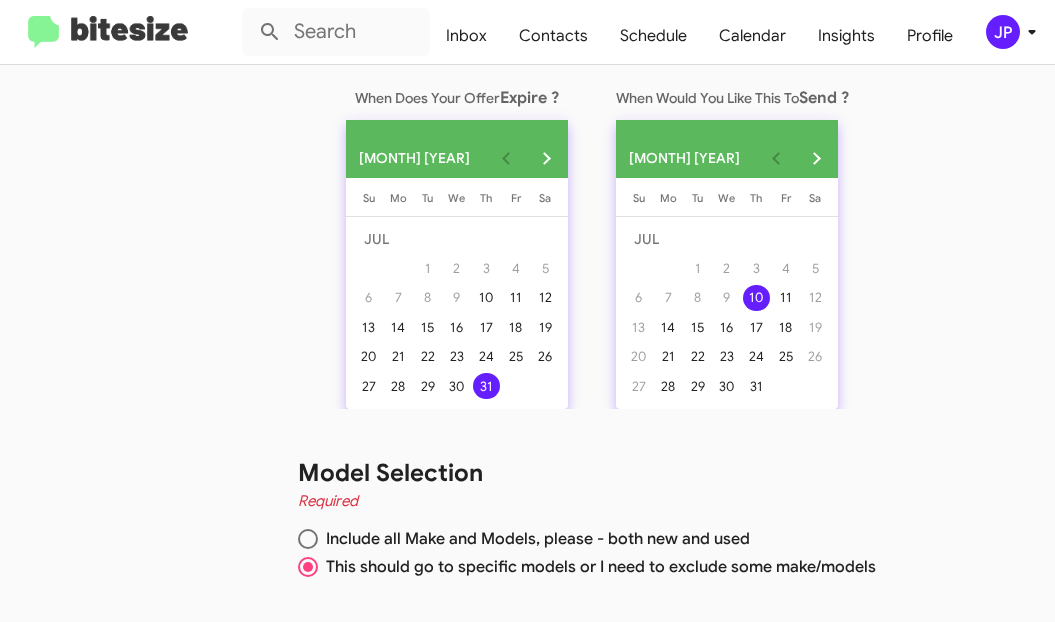 click on "Next" at bounding box center [869, 651] 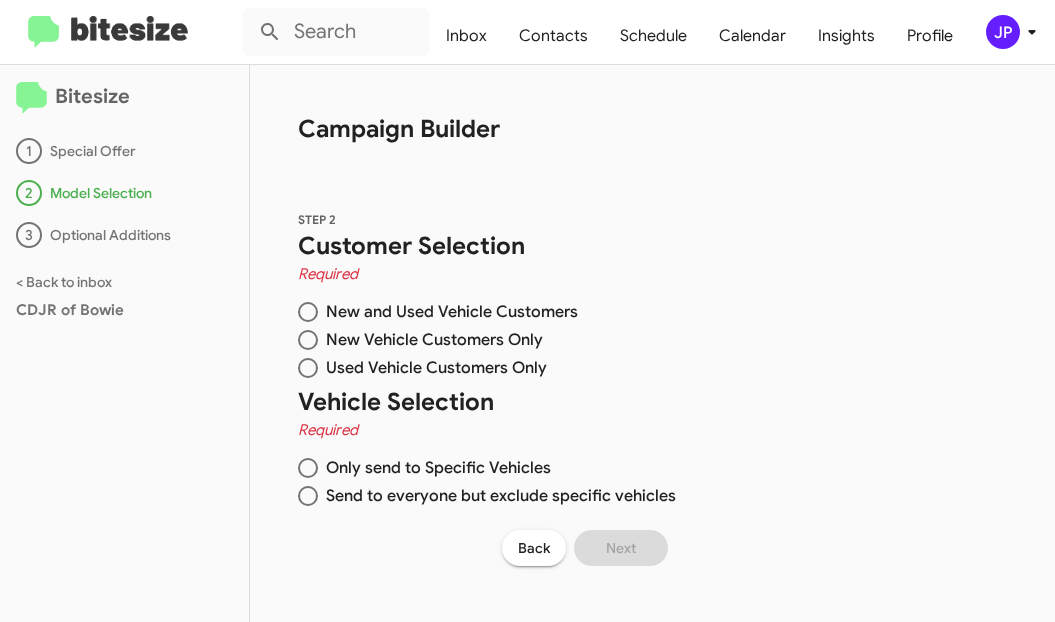 click on "New and Used Vehicle Customers" at bounding box center [448, 312] 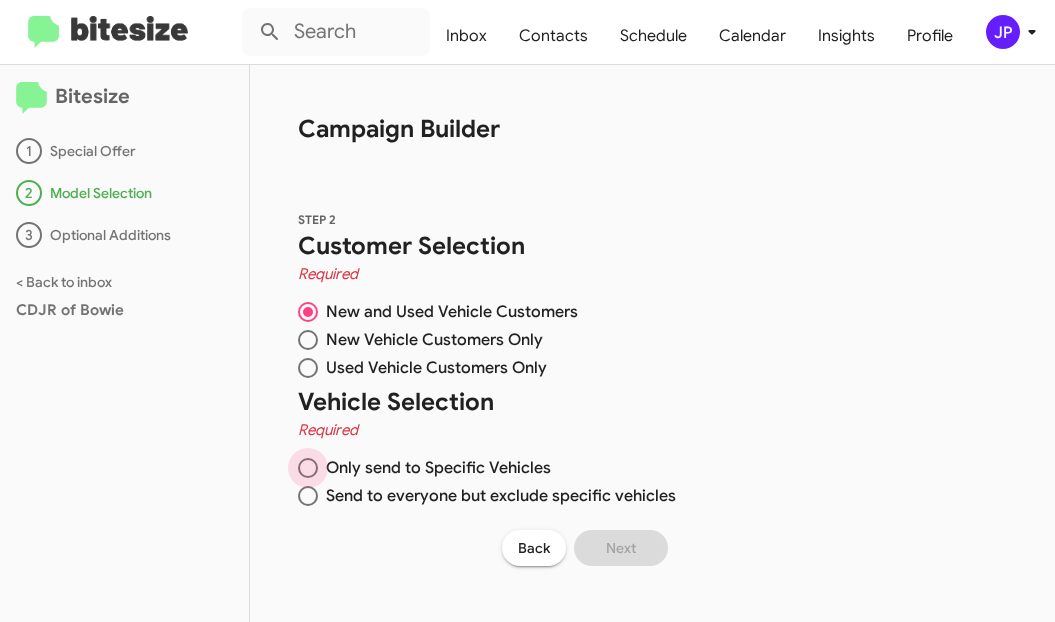 click on "Only send to Specific Vehicles" at bounding box center [434, 468] 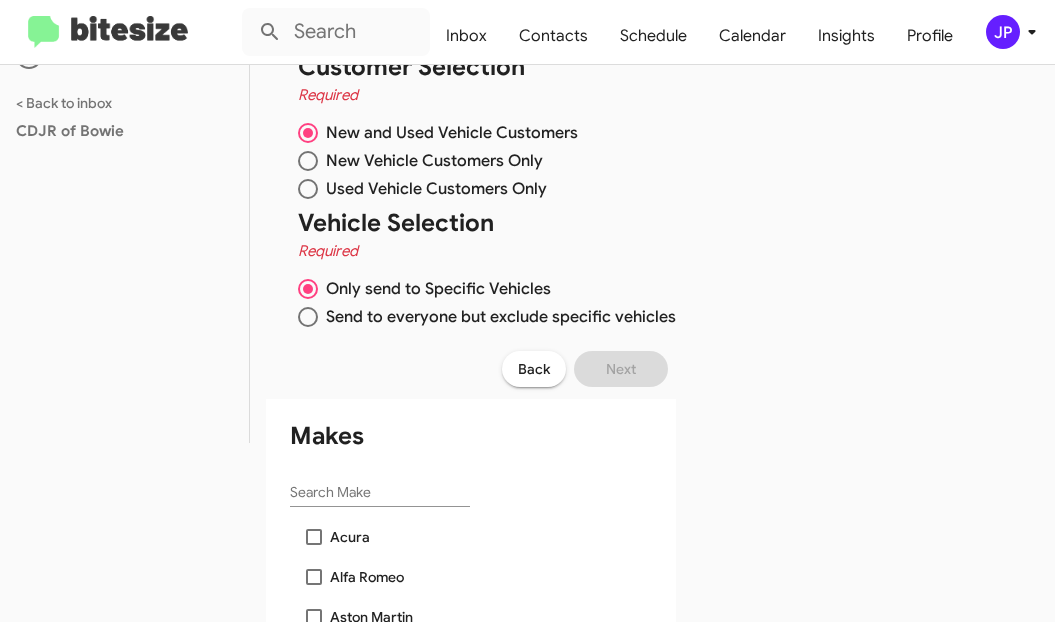 scroll, scrollTop: 181, scrollLeft: 0, axis: vertical 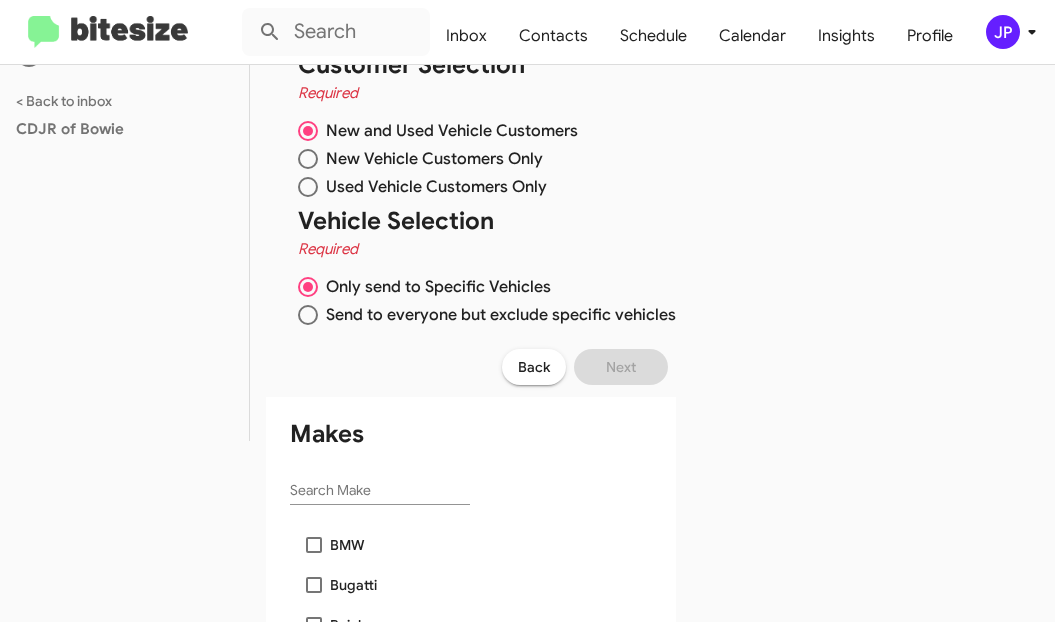 click on "Search Make" at bounding box center [380, 491] 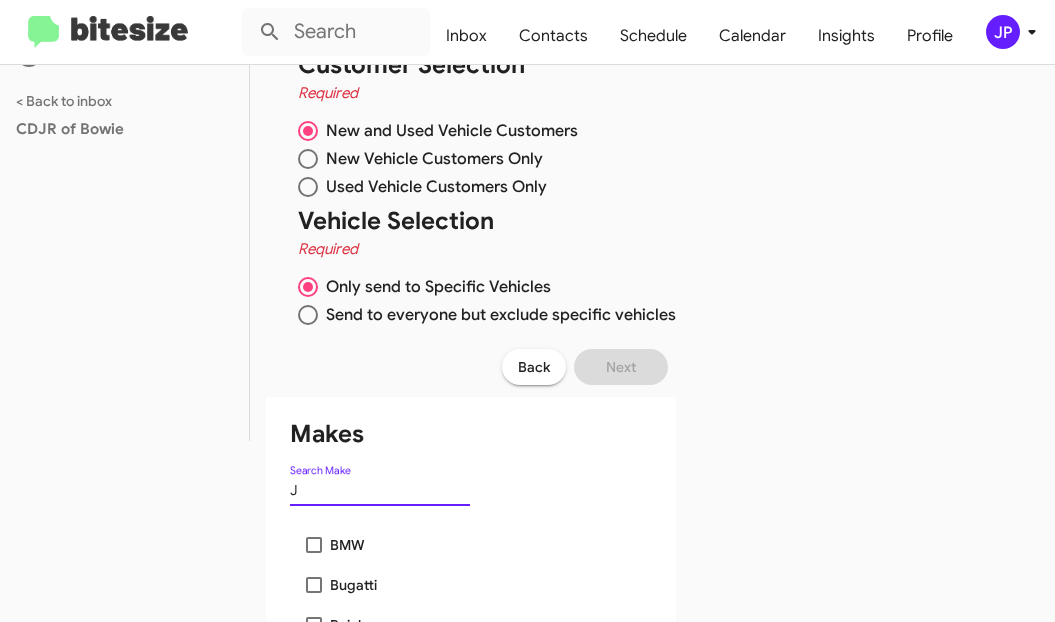 scroll, scrollTop: 0, scrollLeft: 0, axis: both 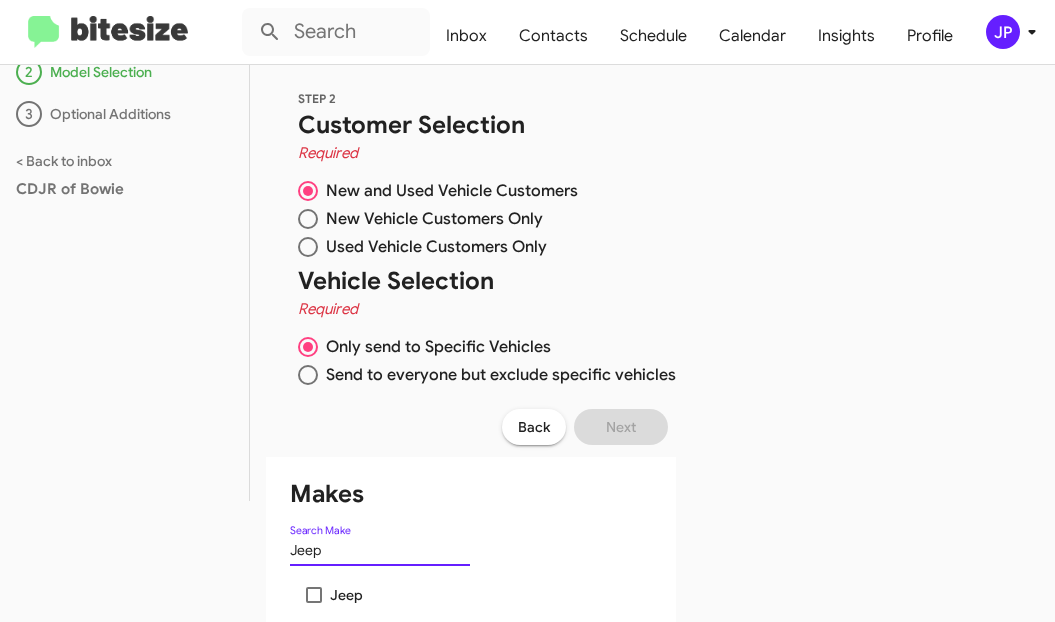 type on "Jeep" 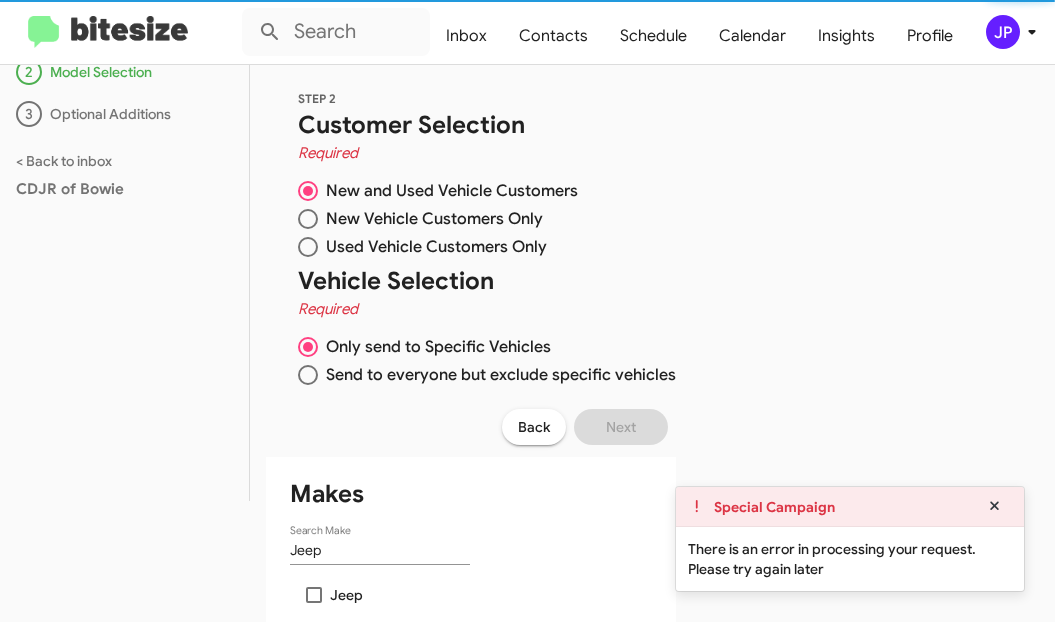 click at bounding box center (314, 595) 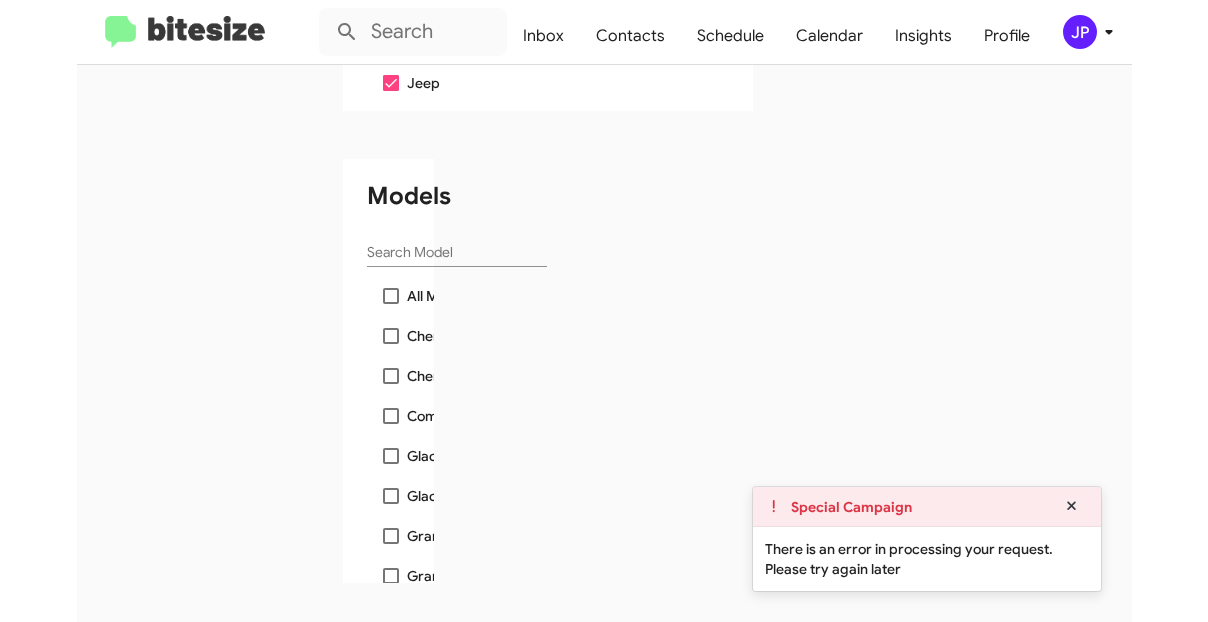 scroll, scrollTop: 640, scrollLeft: 0, axis: vertical 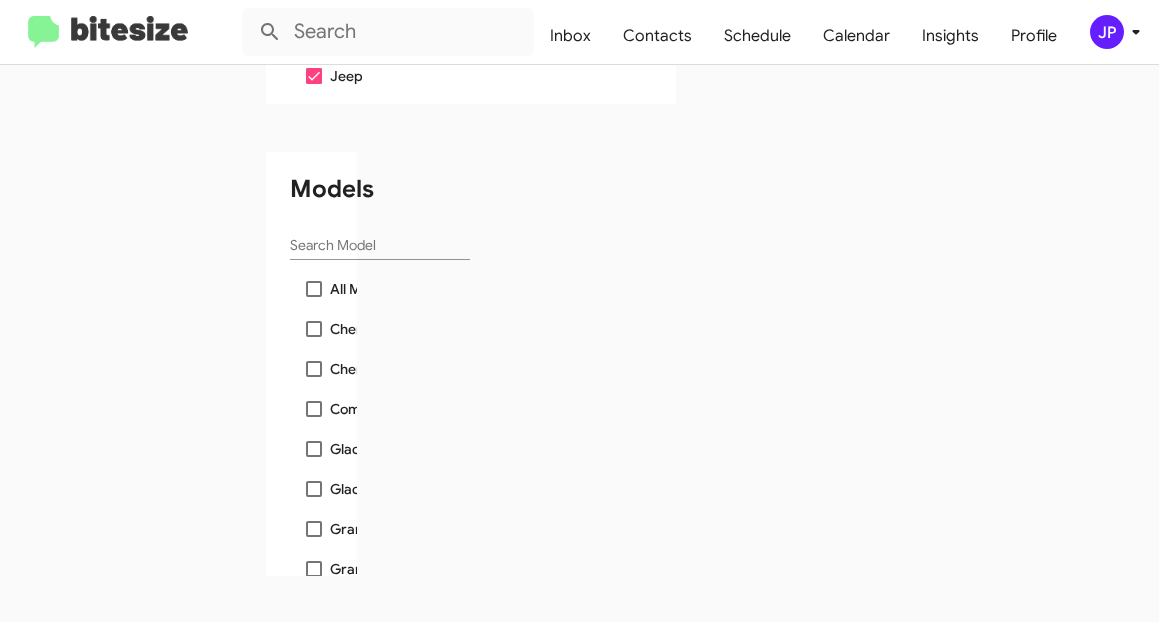 click on "Search Model" at bounding box center [380, 246] 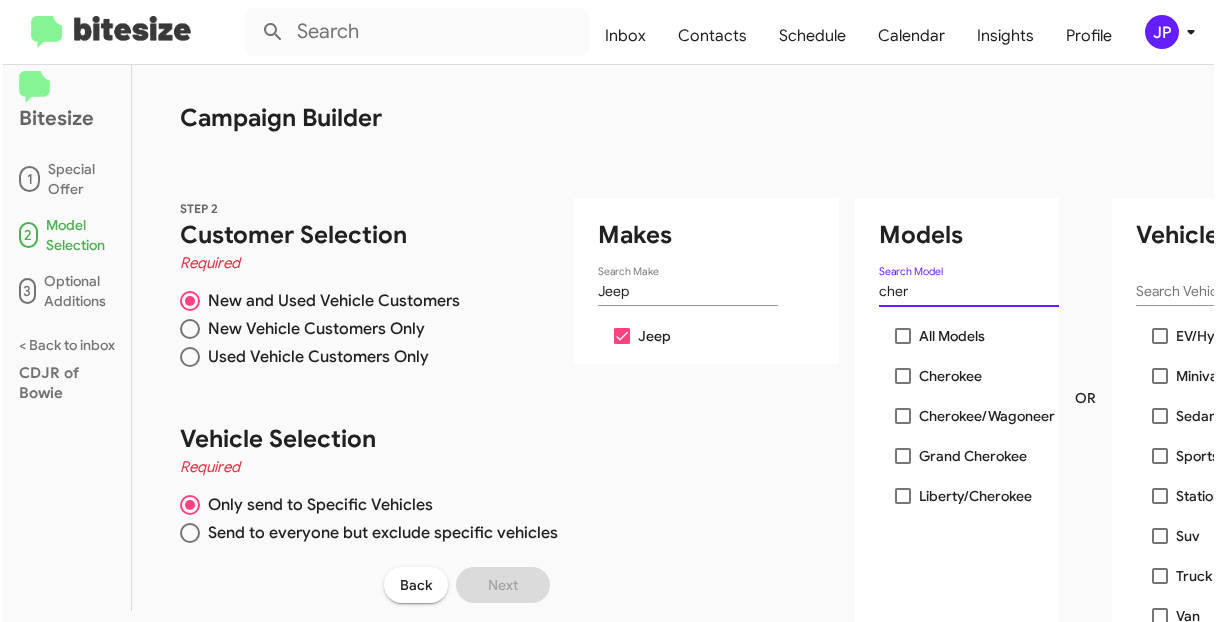 scroll, scrollTop: 11, scrollLeft: 0, axis: vertical 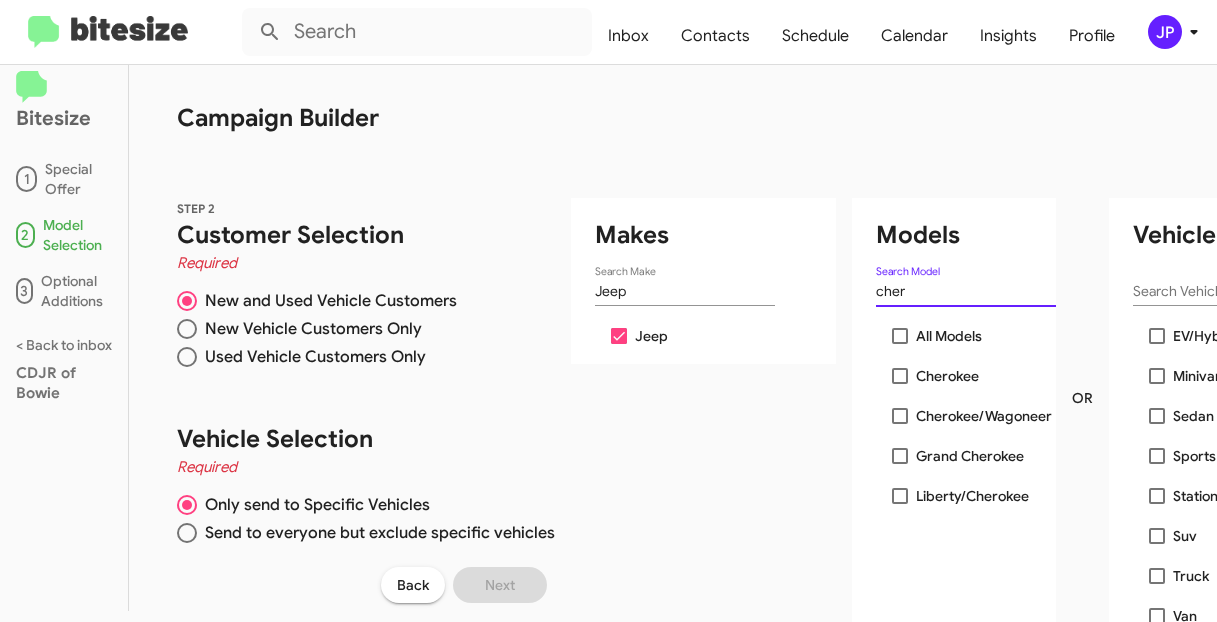 type on "cher" 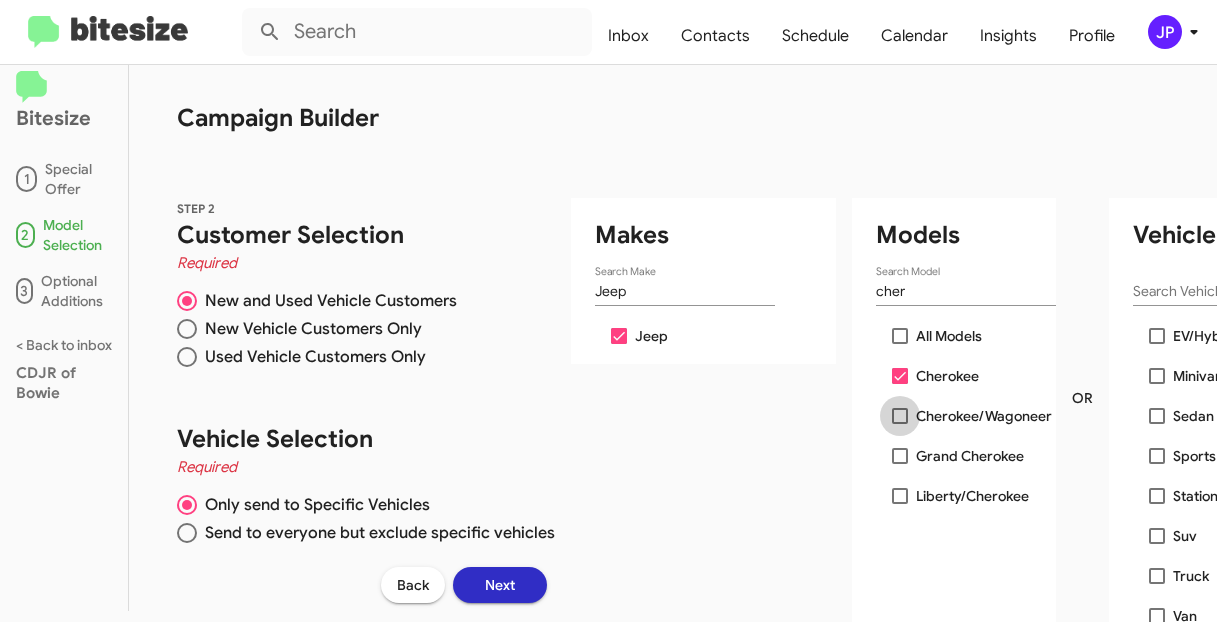 click at bounding box center (900, 416) 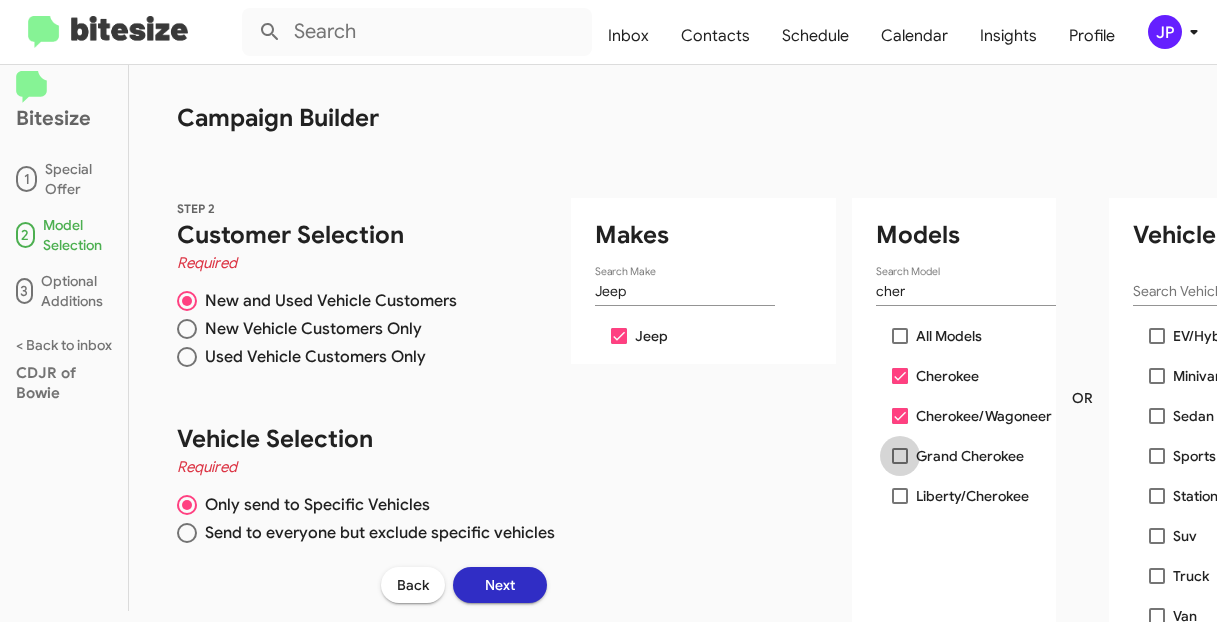 click at bounding box center [900, 456] 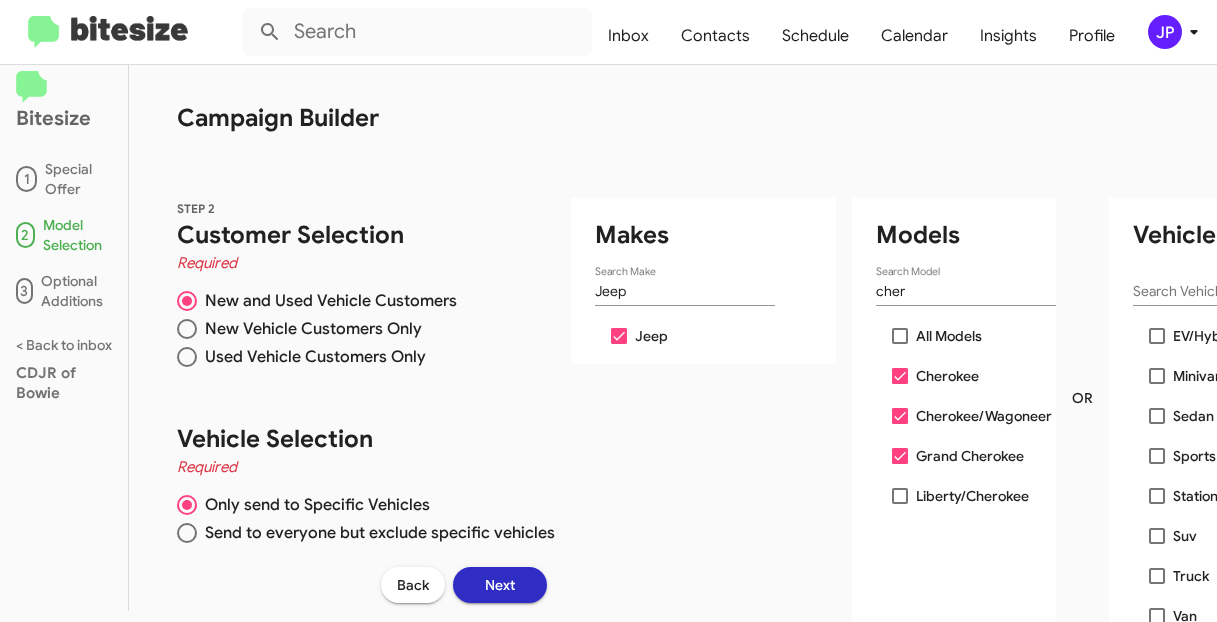 click at bounding box center (900, 496) 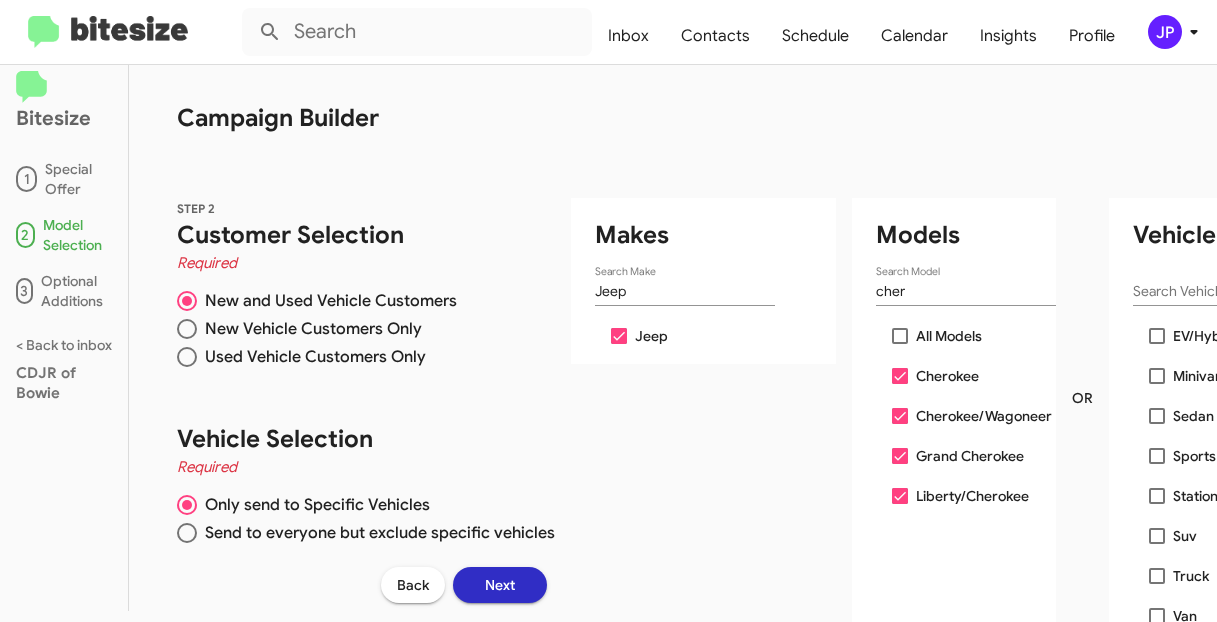click on "cher Search Model" at bounding box center (966, 286) 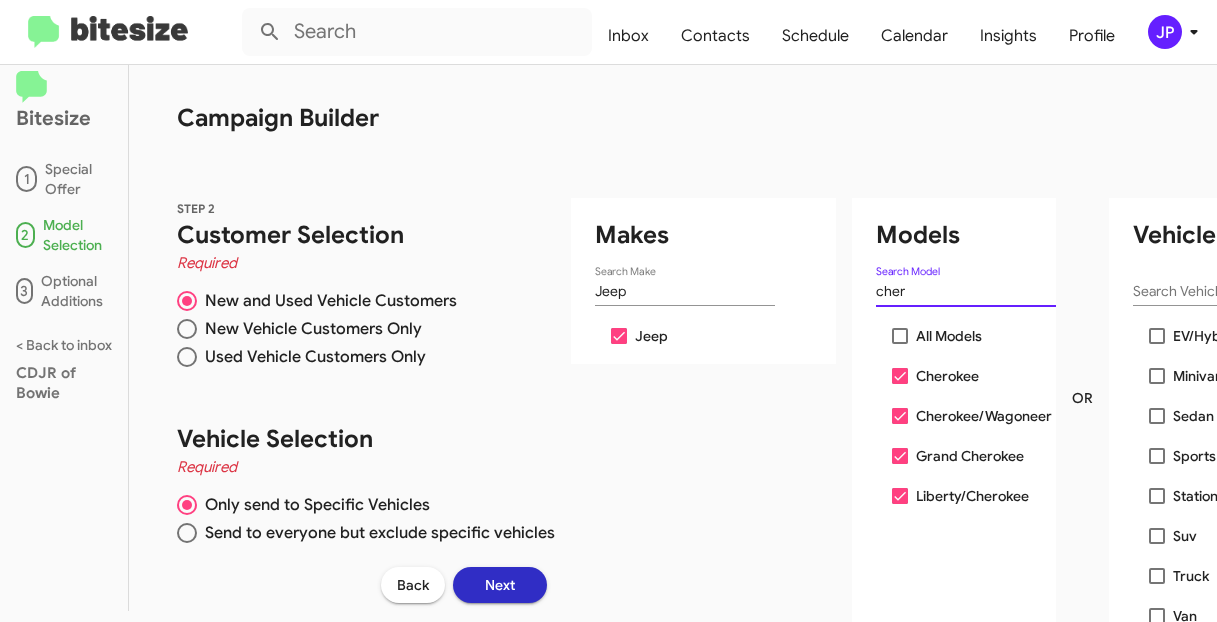 click on "cher" at bounding box center (966, 292) 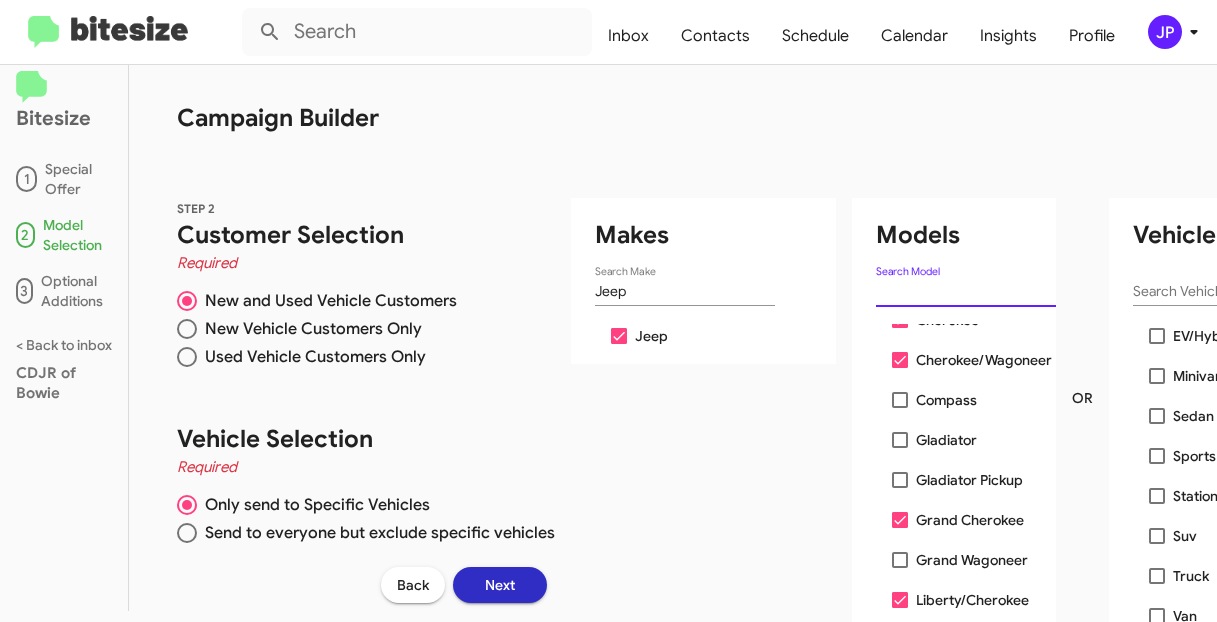 scroll, scrollTop: 55, scrollLeft: 0, axis: vertical 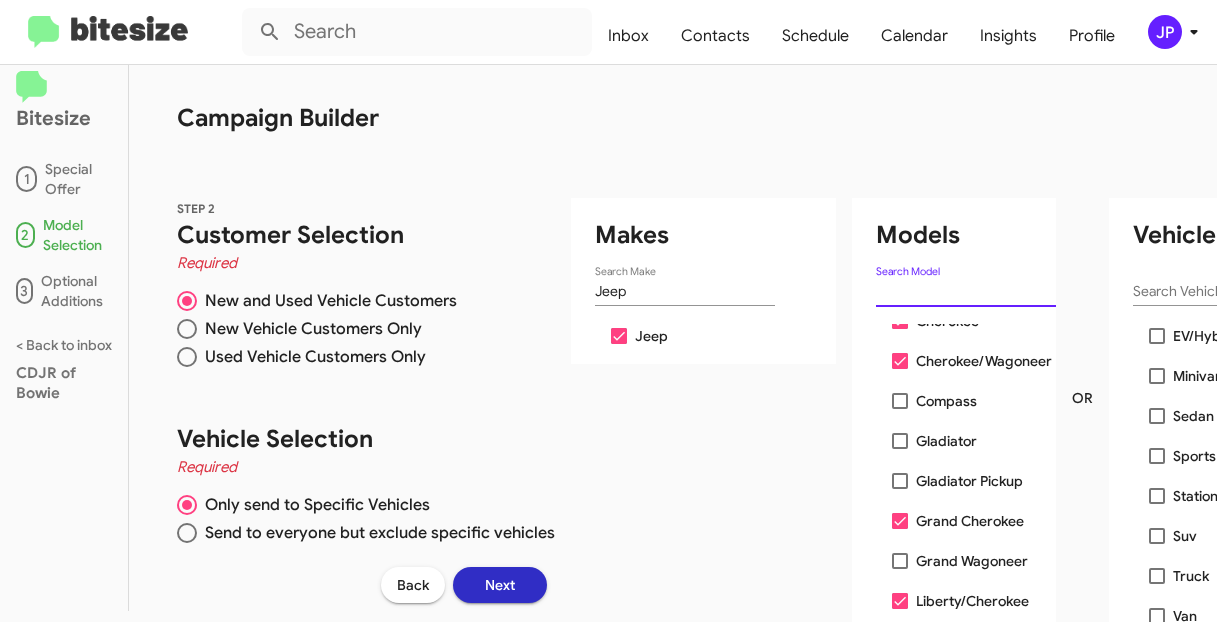 type 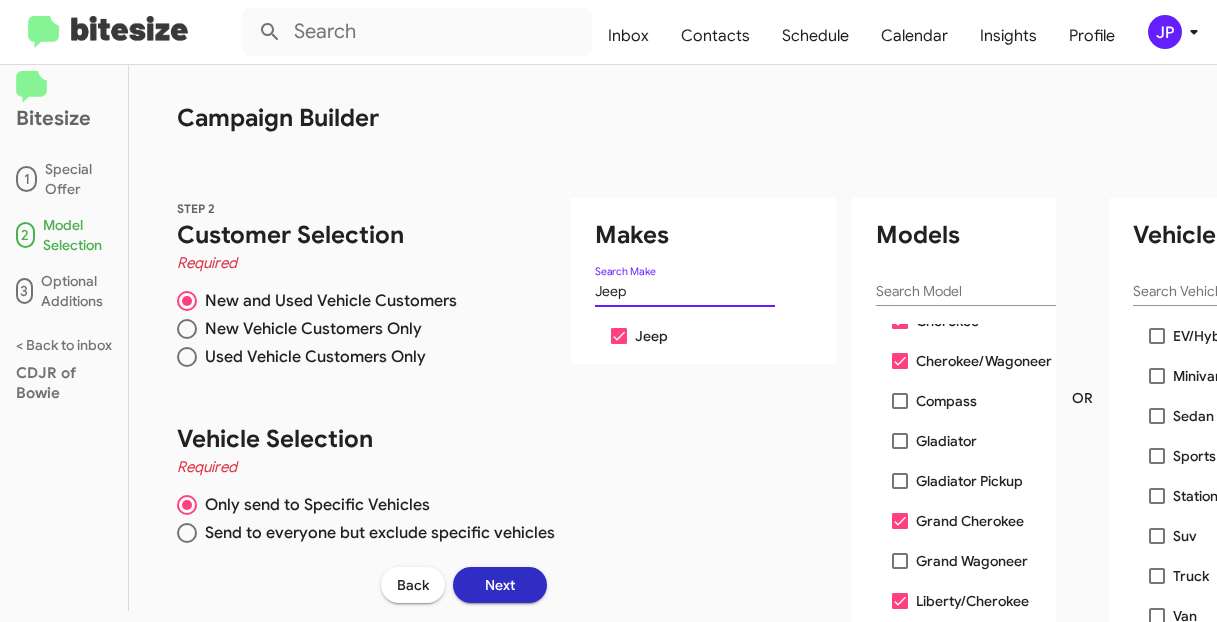 click on "Jeep" at bounding box center (685, 292) 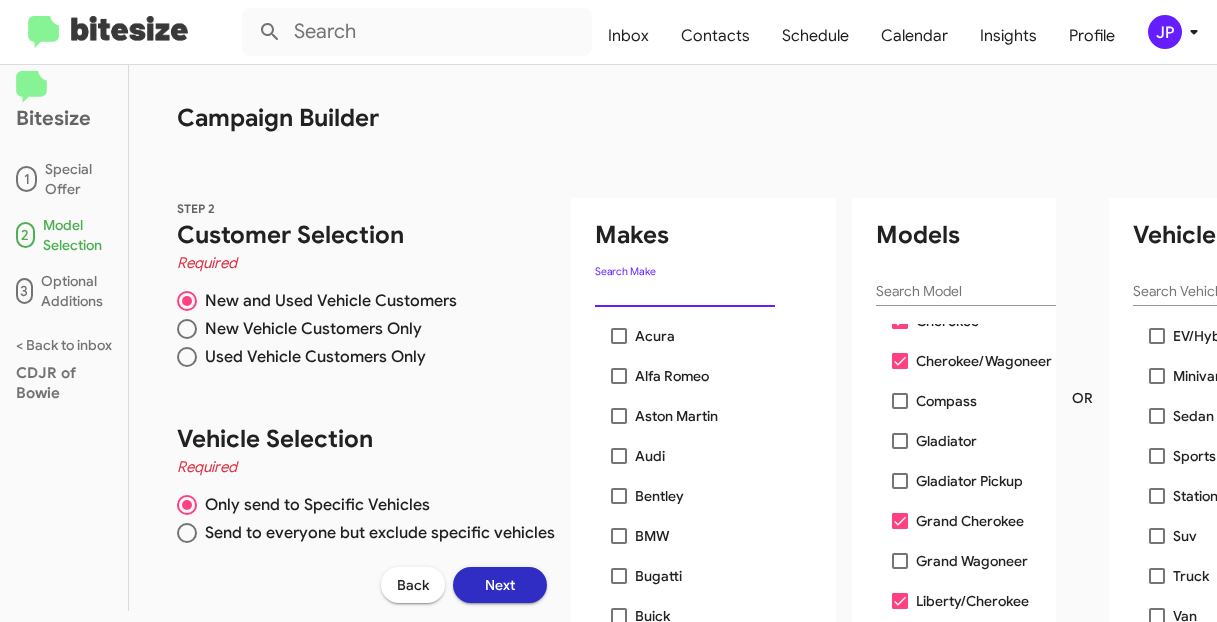 click on "Search Model" at bounding box center (966, 292) 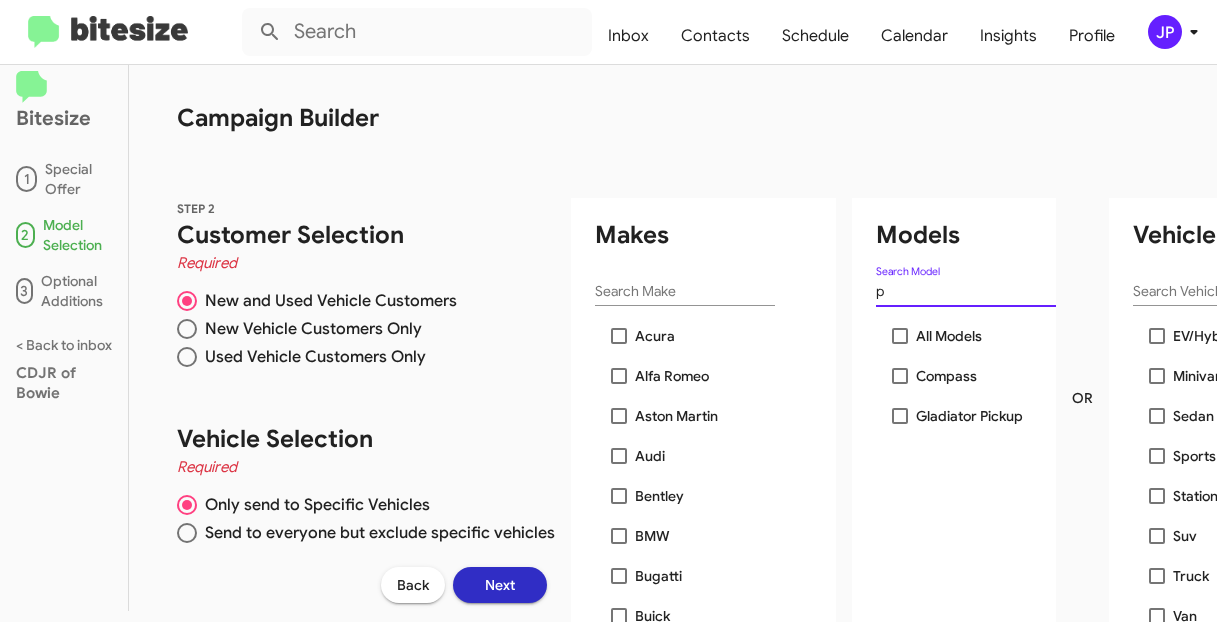 scroll, scrollTop: 0, scrollLeft: 0, axis: both 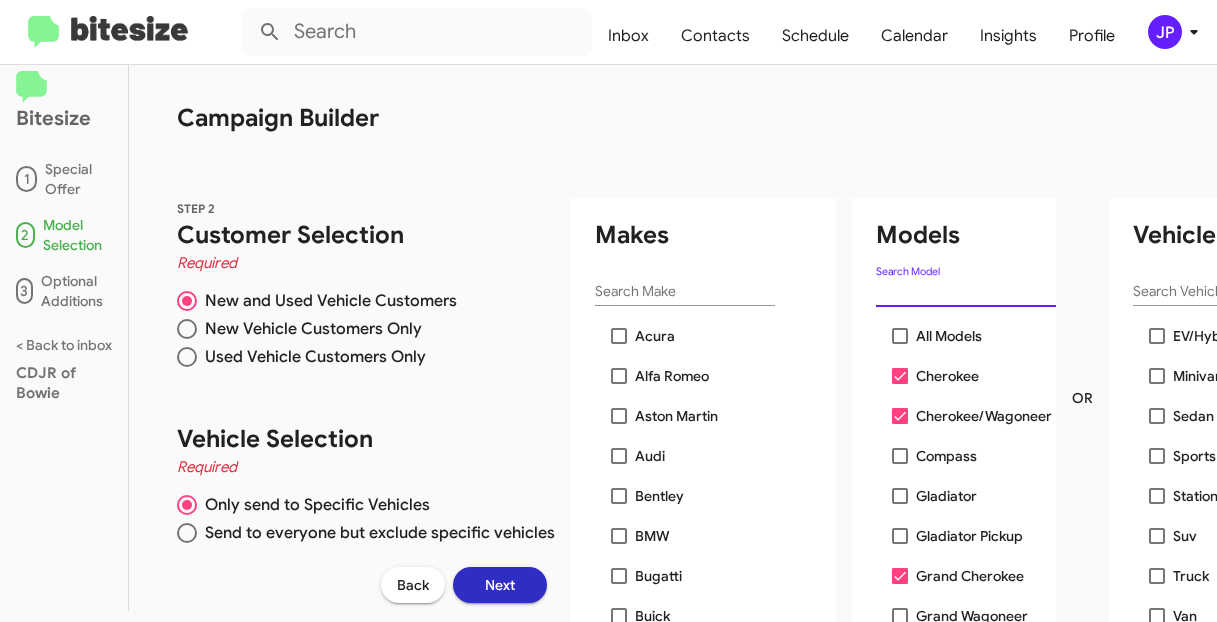 click on "Search Make" at bounding box center [685, 286] 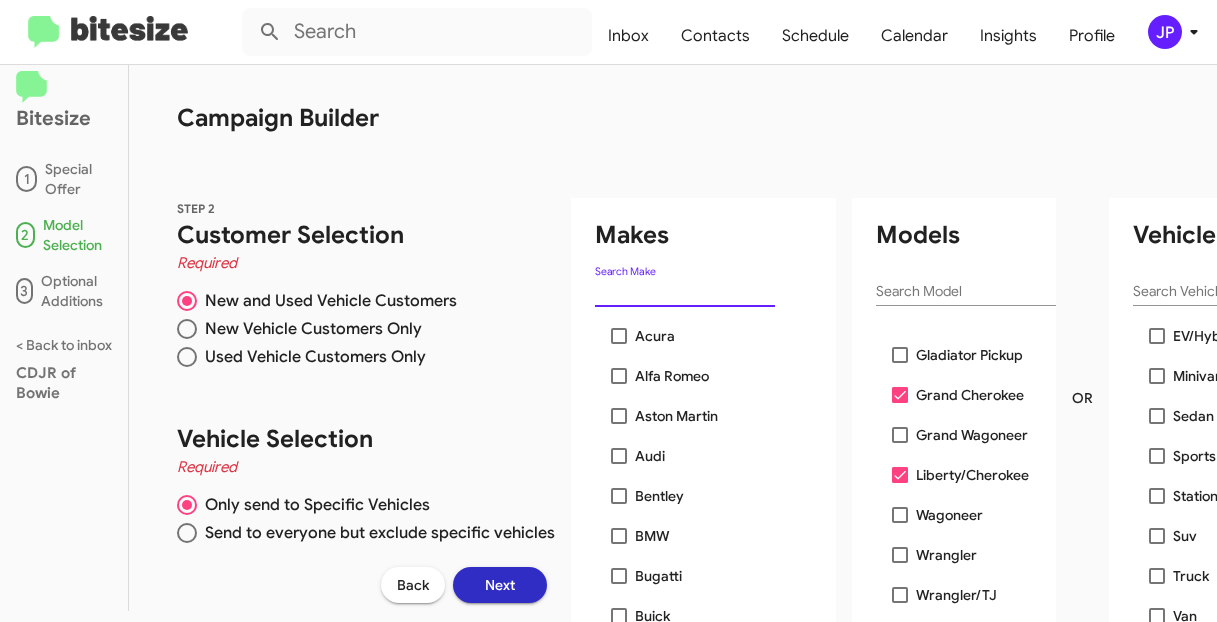 scroll, scrollTop: 0, scrollLeft: 0, axis: both 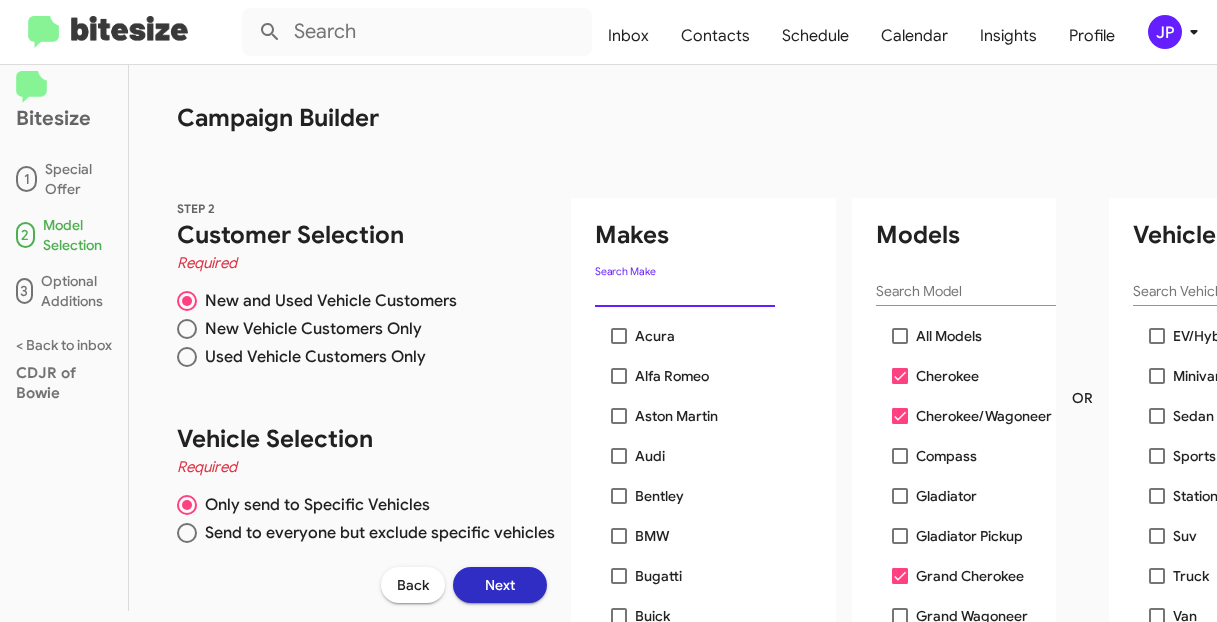 click on "Search Make" at bounding box center [685, 292] 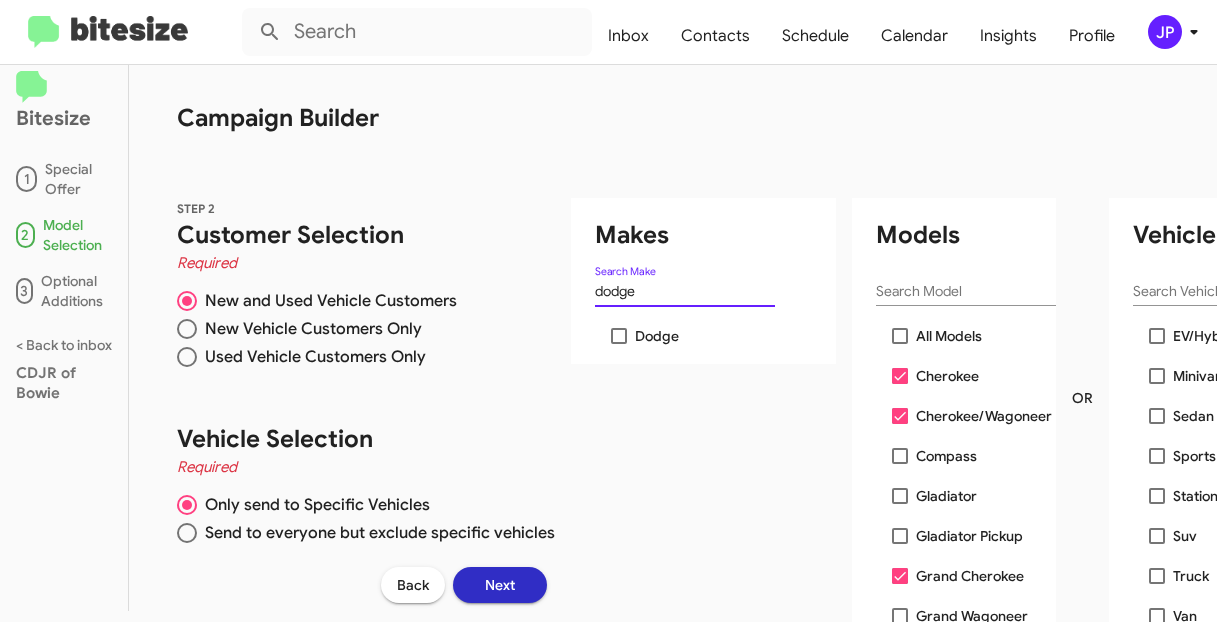 type on "dodge" 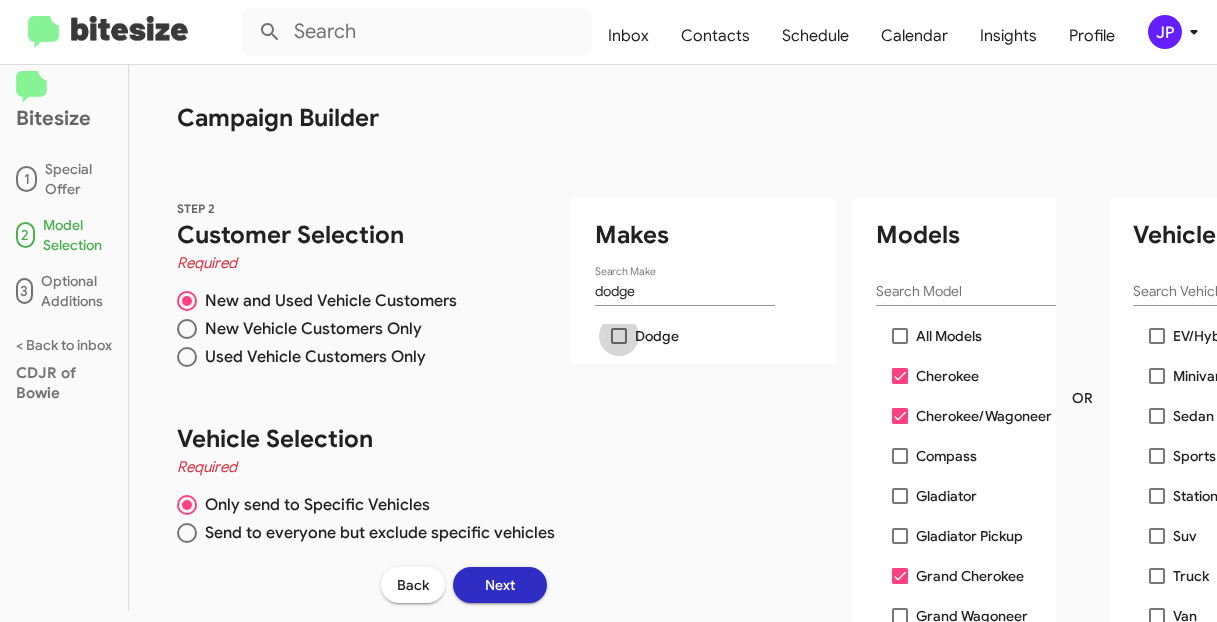 click at bounding box center (619, 336) 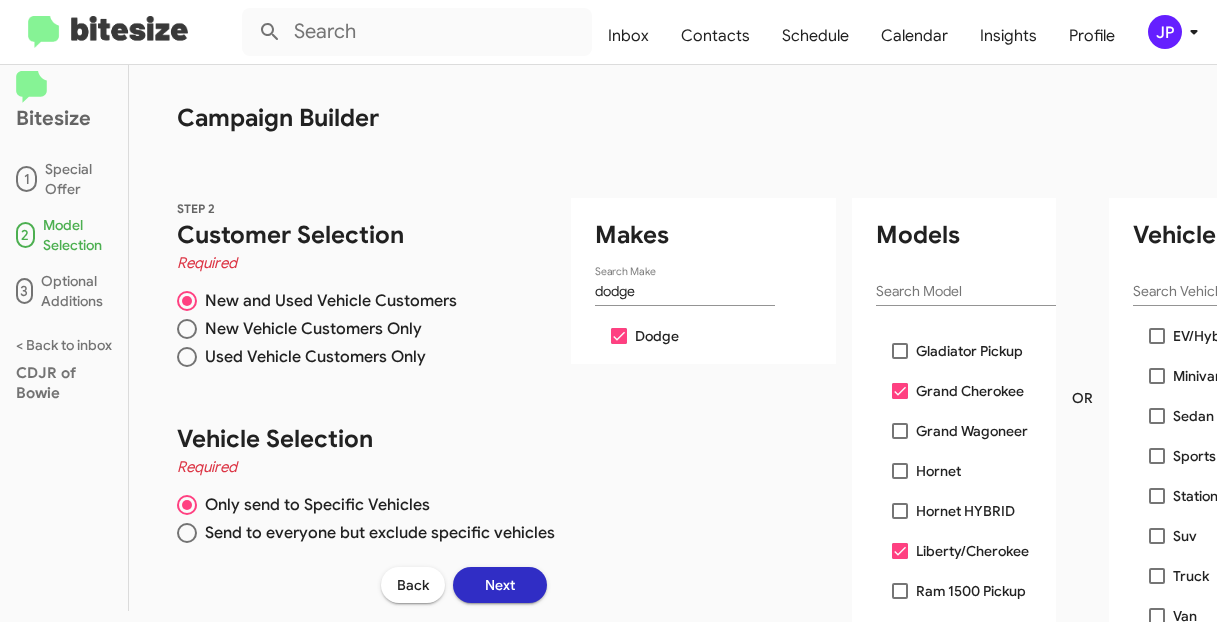 scroll, scrollTop: 0, scrollLeft: 0, axis: both 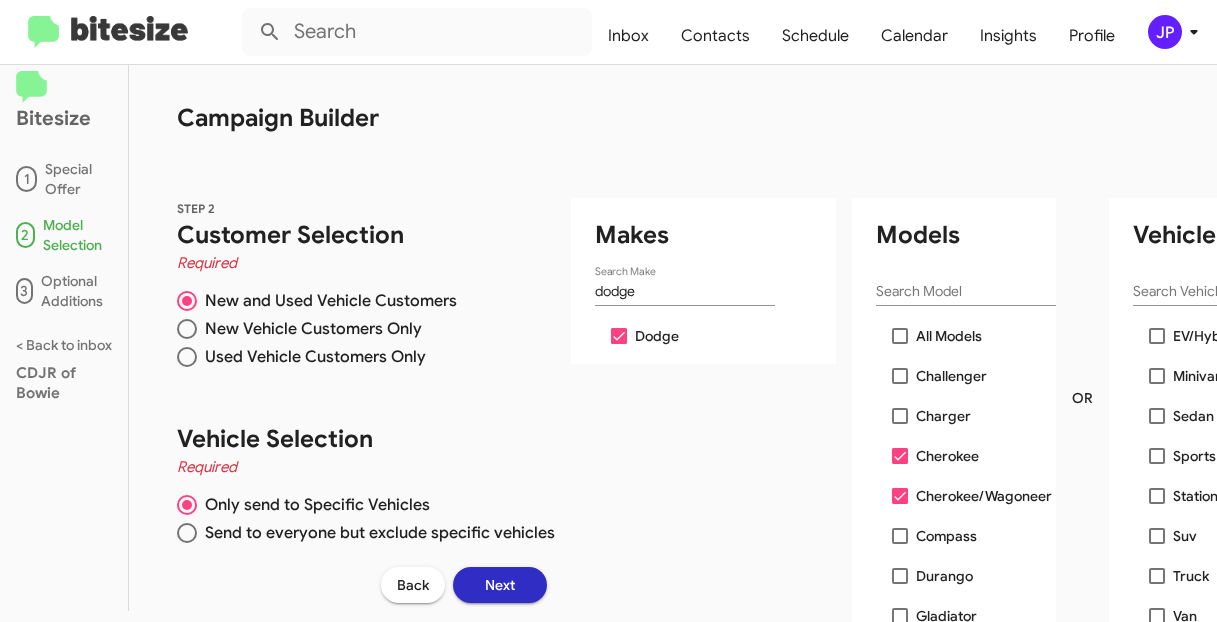 click on "dodge" at bounding box center (685, 292) 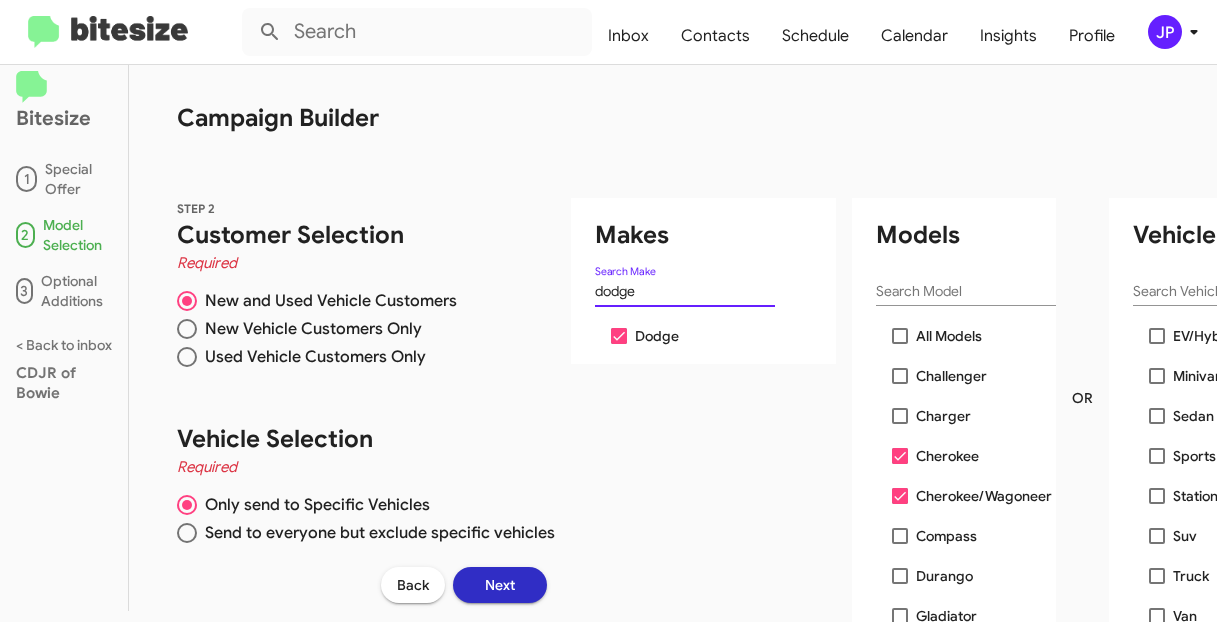 click on "dodge" at bounding box center (685, 292) 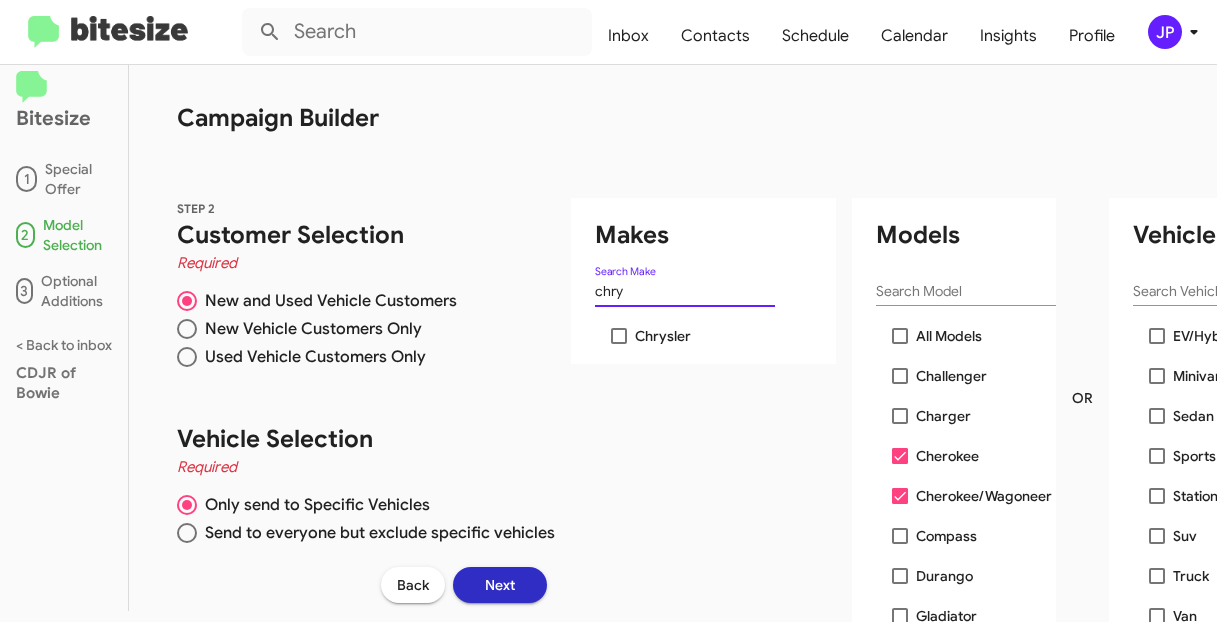 type on "chry" 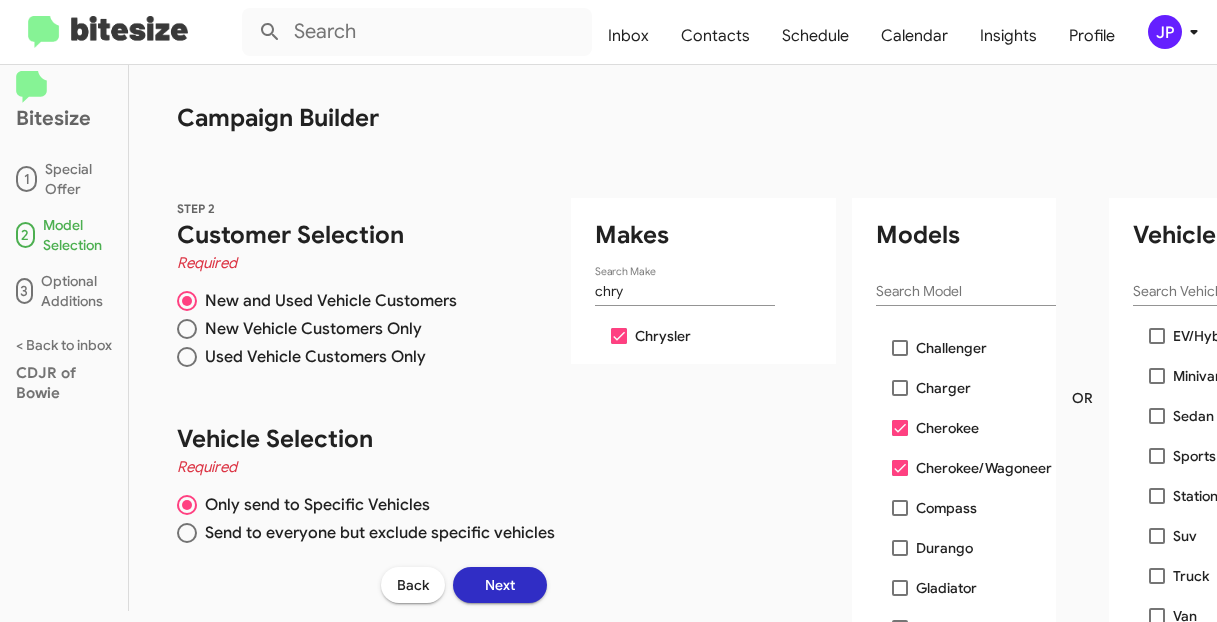 scroll, scrollTop: 0, scrollLeft: 0, axis: both 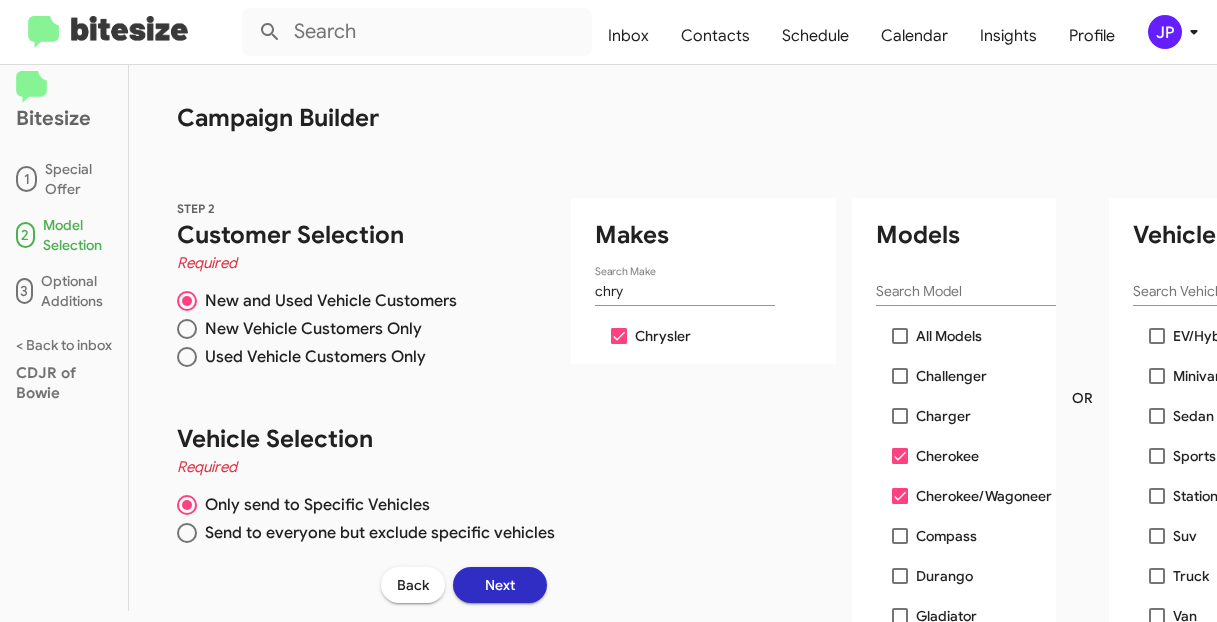 click on "Next" at bounding box center (500, 585) 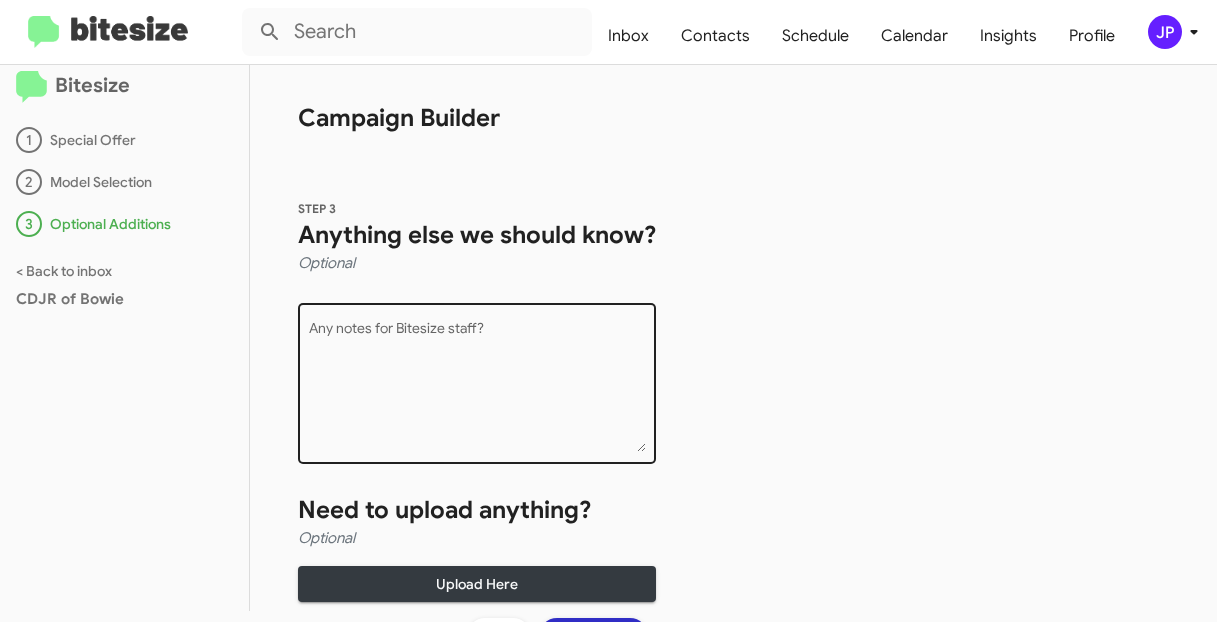 click on "Any notes for Bitesize staff?" at bounding box center [477, 387] 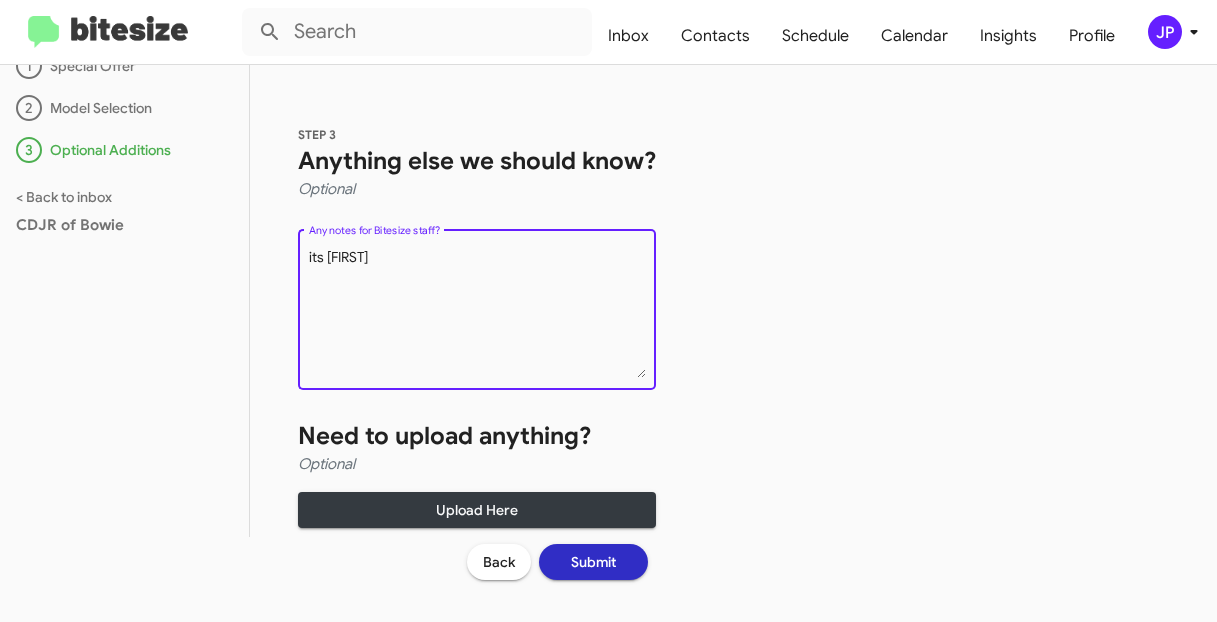 scroll, scrollTop: 91, scrollLeft: 0, axis: vertical 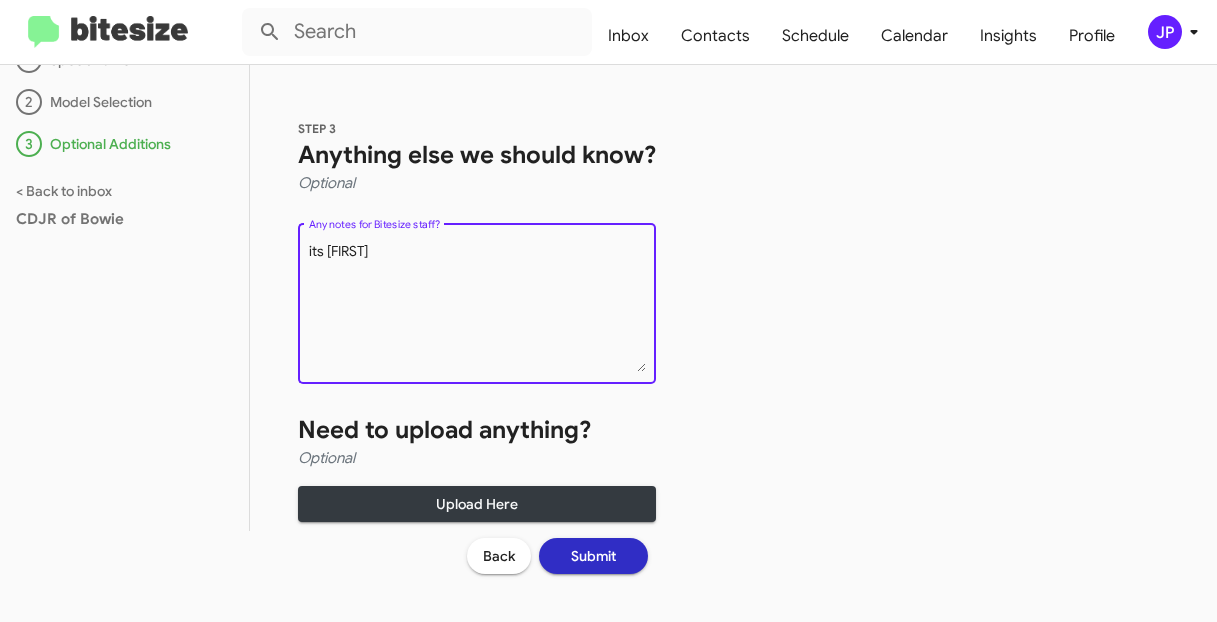 type on "its Jamie" 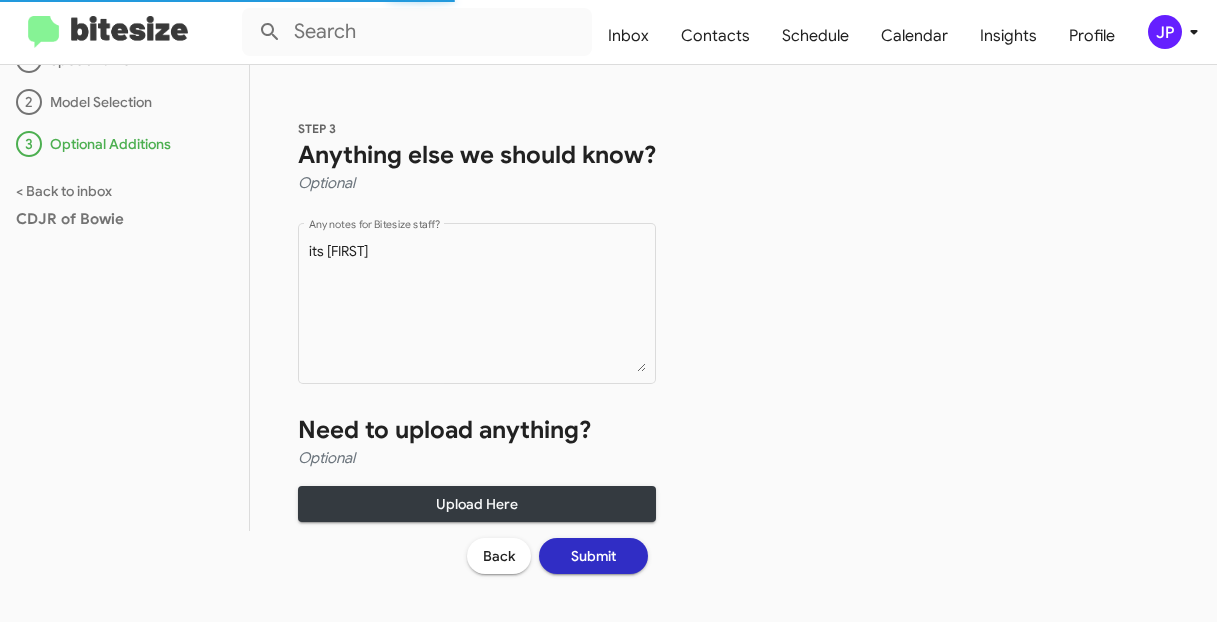 scroll, scrollTop: 0, scrollLeft: 0, axis: both 